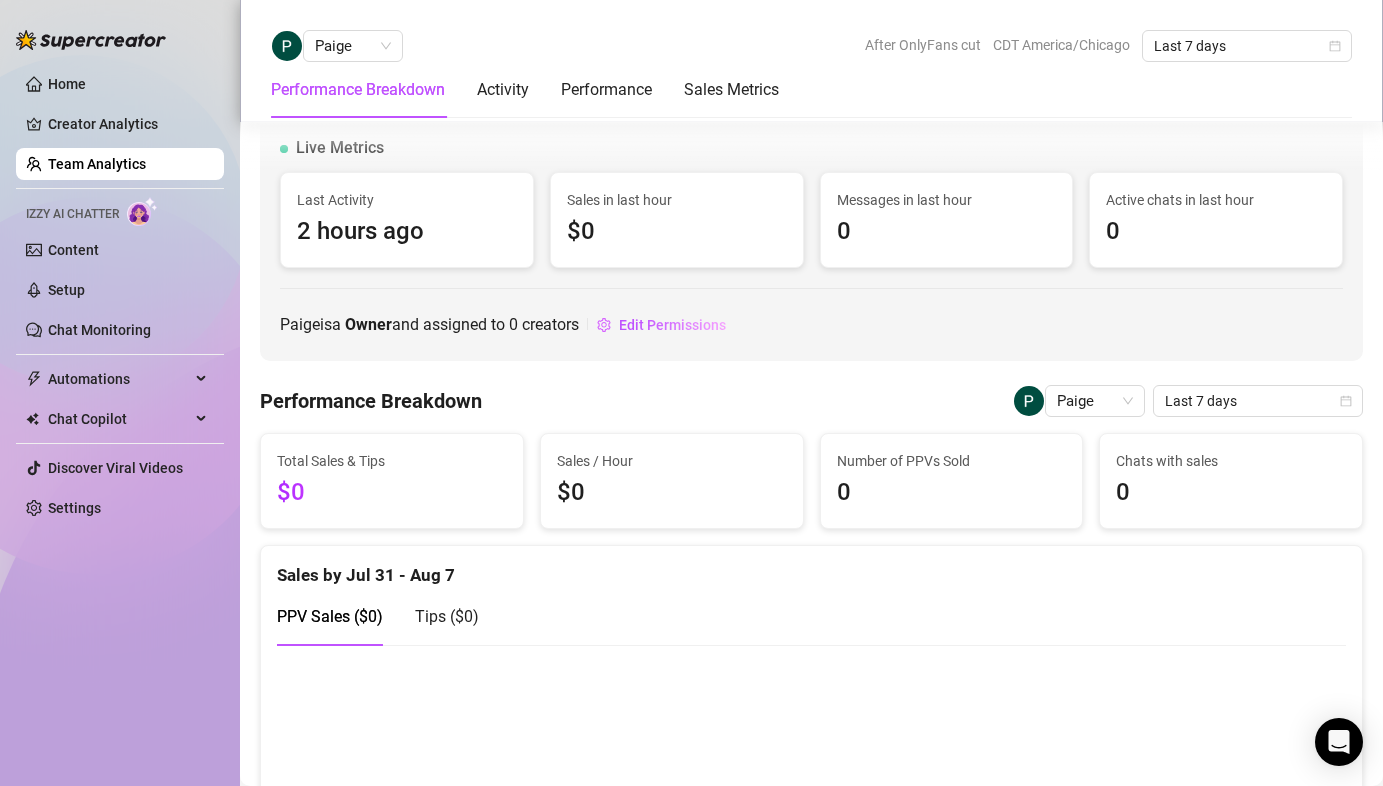 scroll, scrollTop: 0, scrollLeft: 0, axis: both 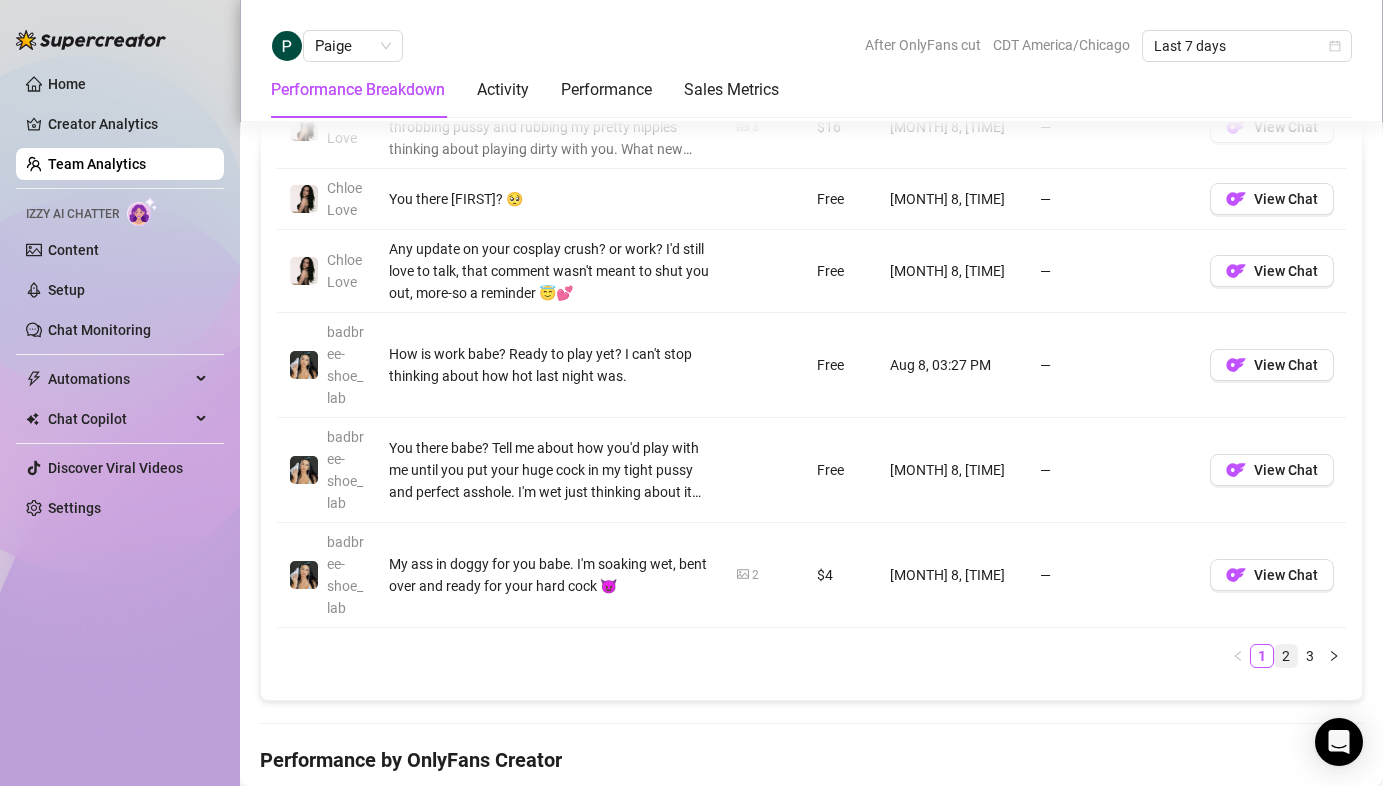 click on "2" at bounding box center (1286, 656) 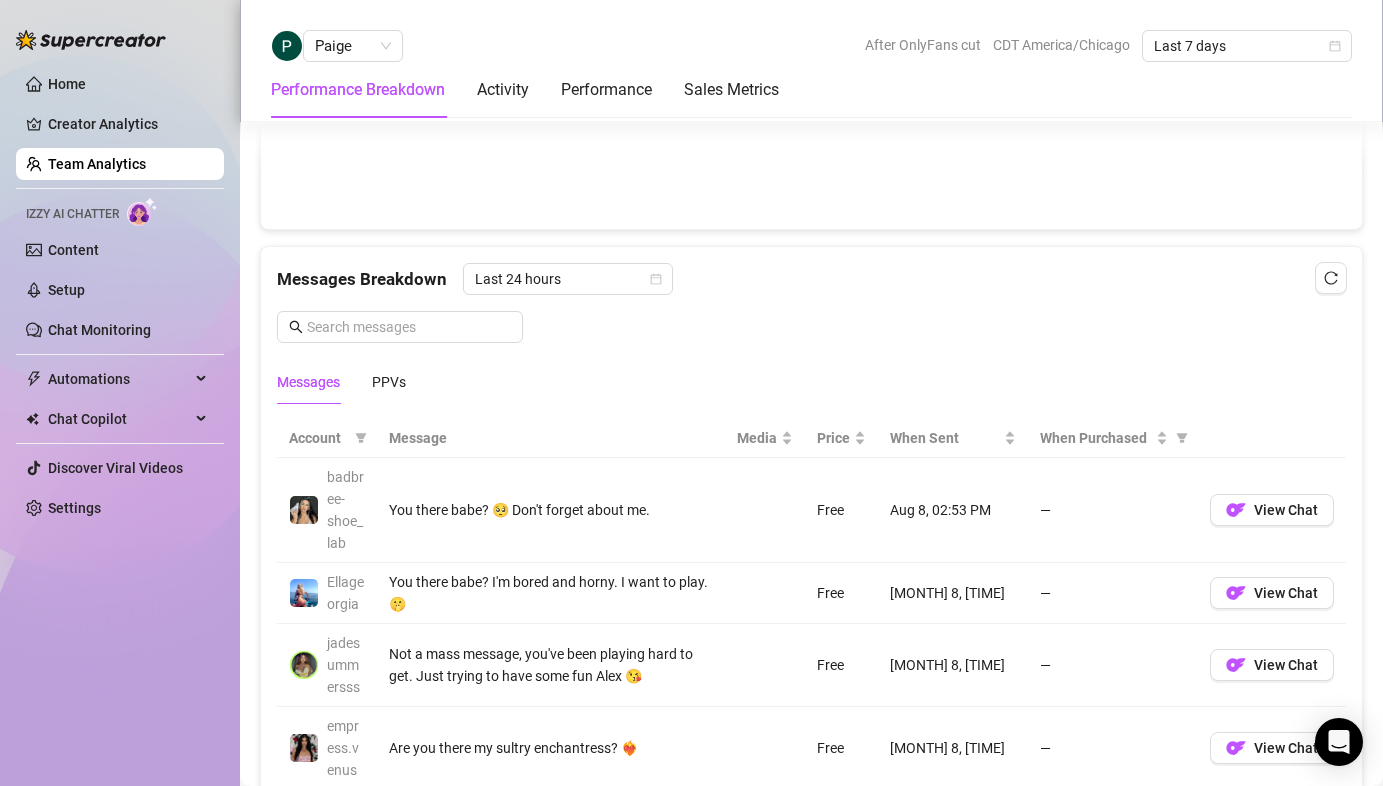 scroll, scrollTop: 1138, scrollLeft: 0, axis: vertical 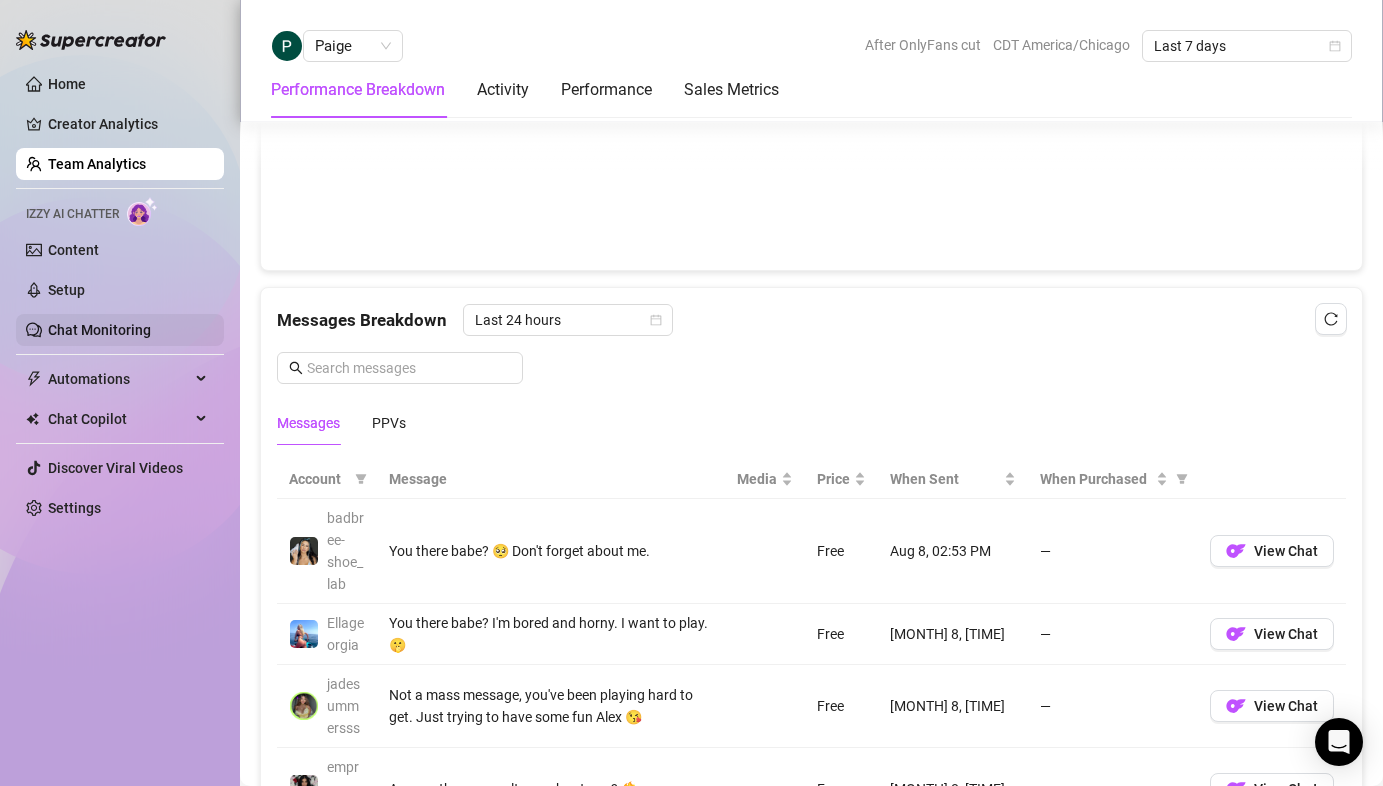 click on "Chat Monitoring" at bounding box center (99, 330) 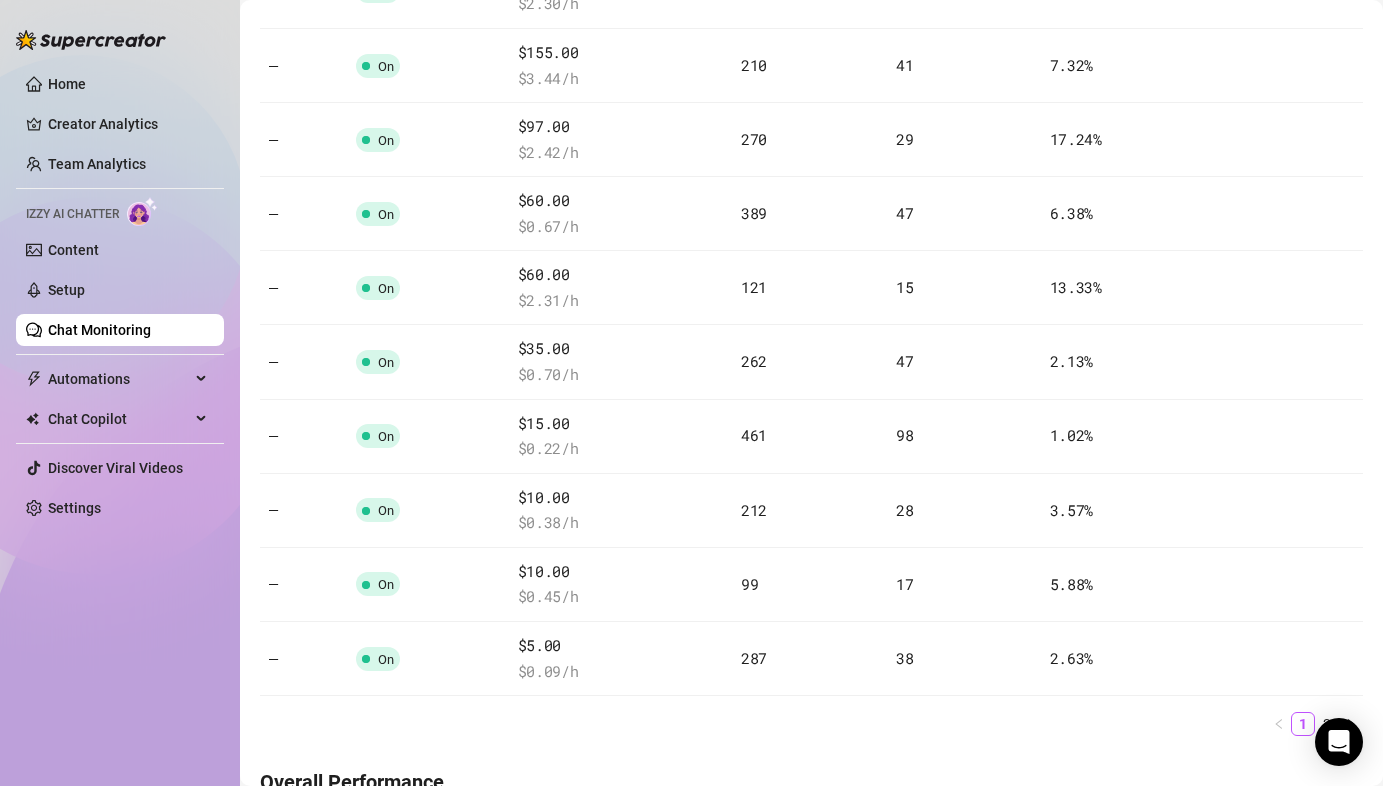 scroll, scrollTop: 1138, scrollLeft: 0, axis: vertical 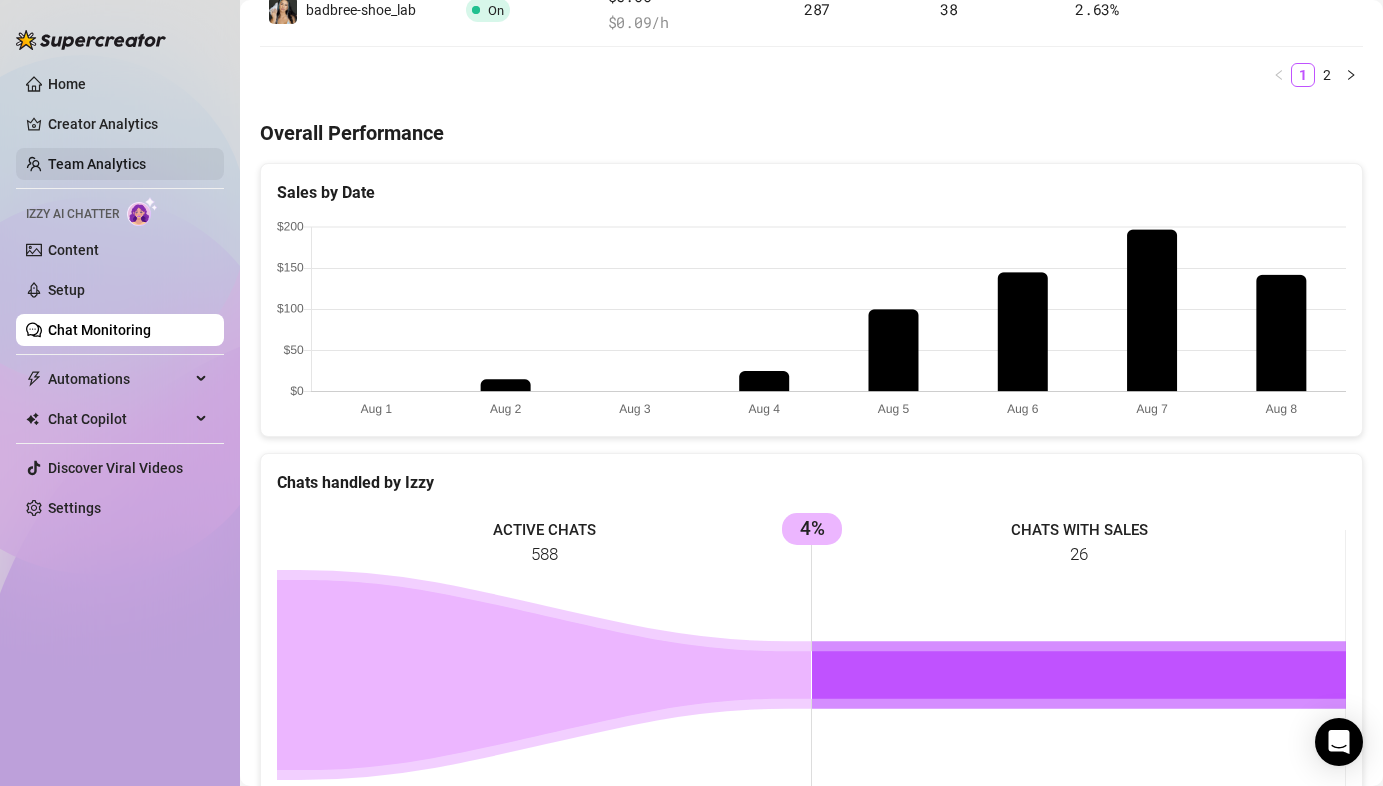 click on "Team Analytics" at bounding box center (97, 164) 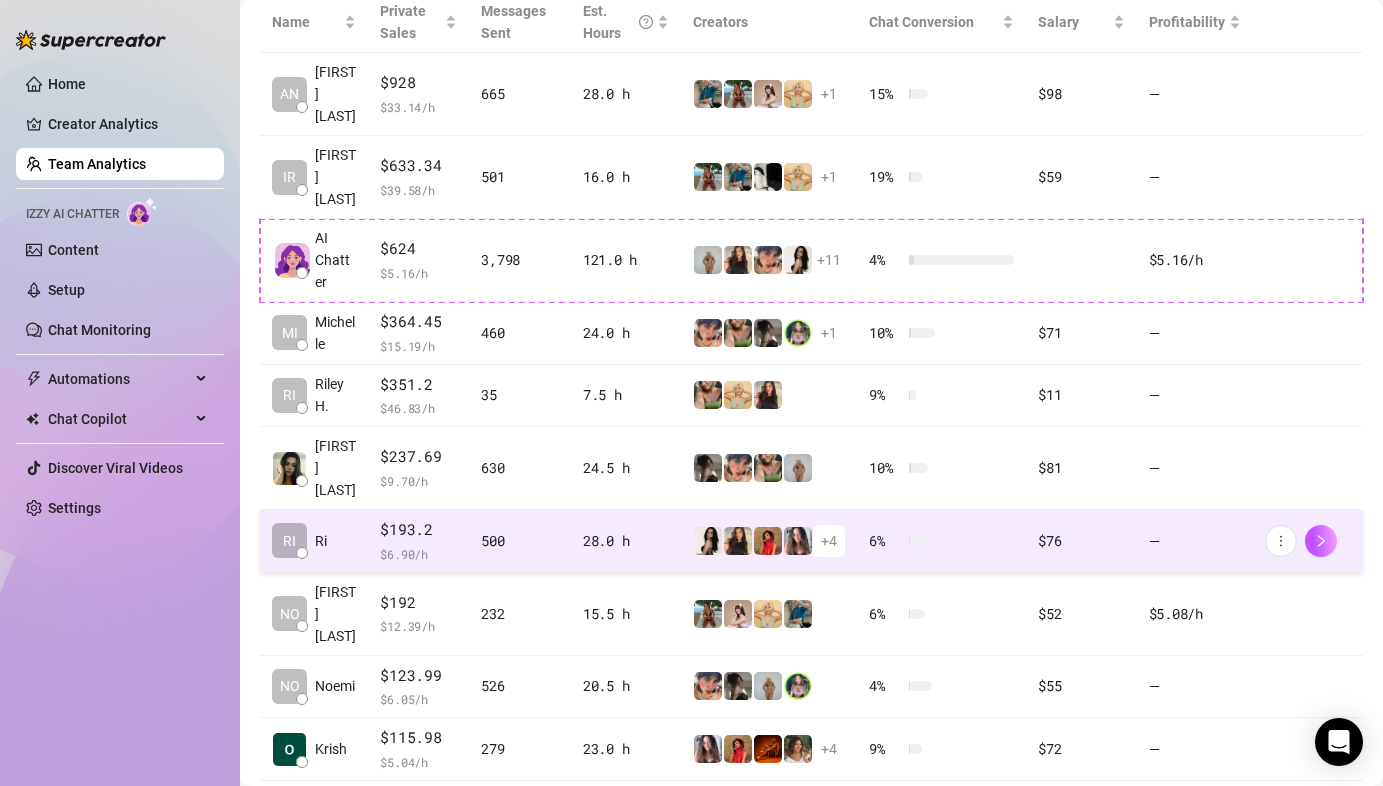 scroll, scrollTop: 486, scrollLeft: 0, axis: vertical 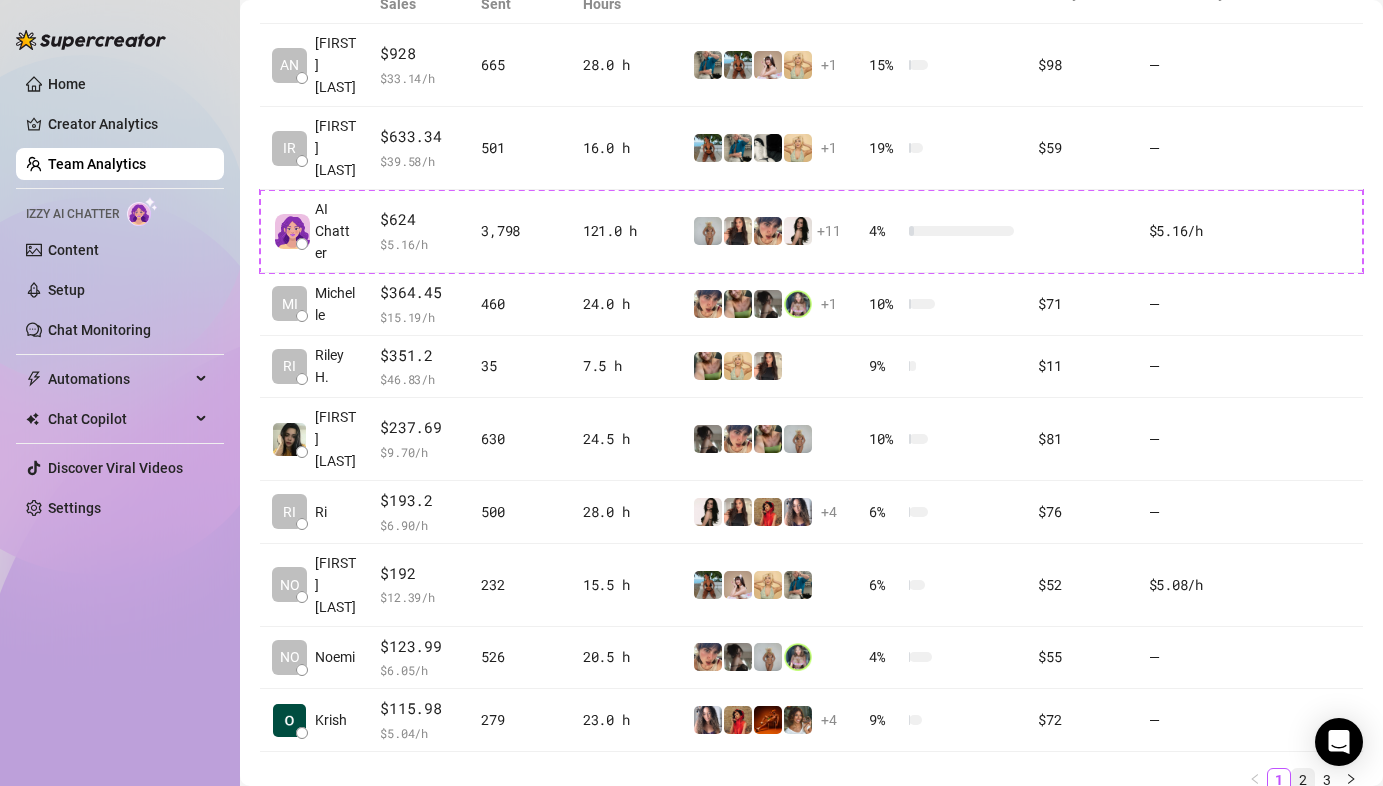 click on "2" at bounding box center [1303, 780] 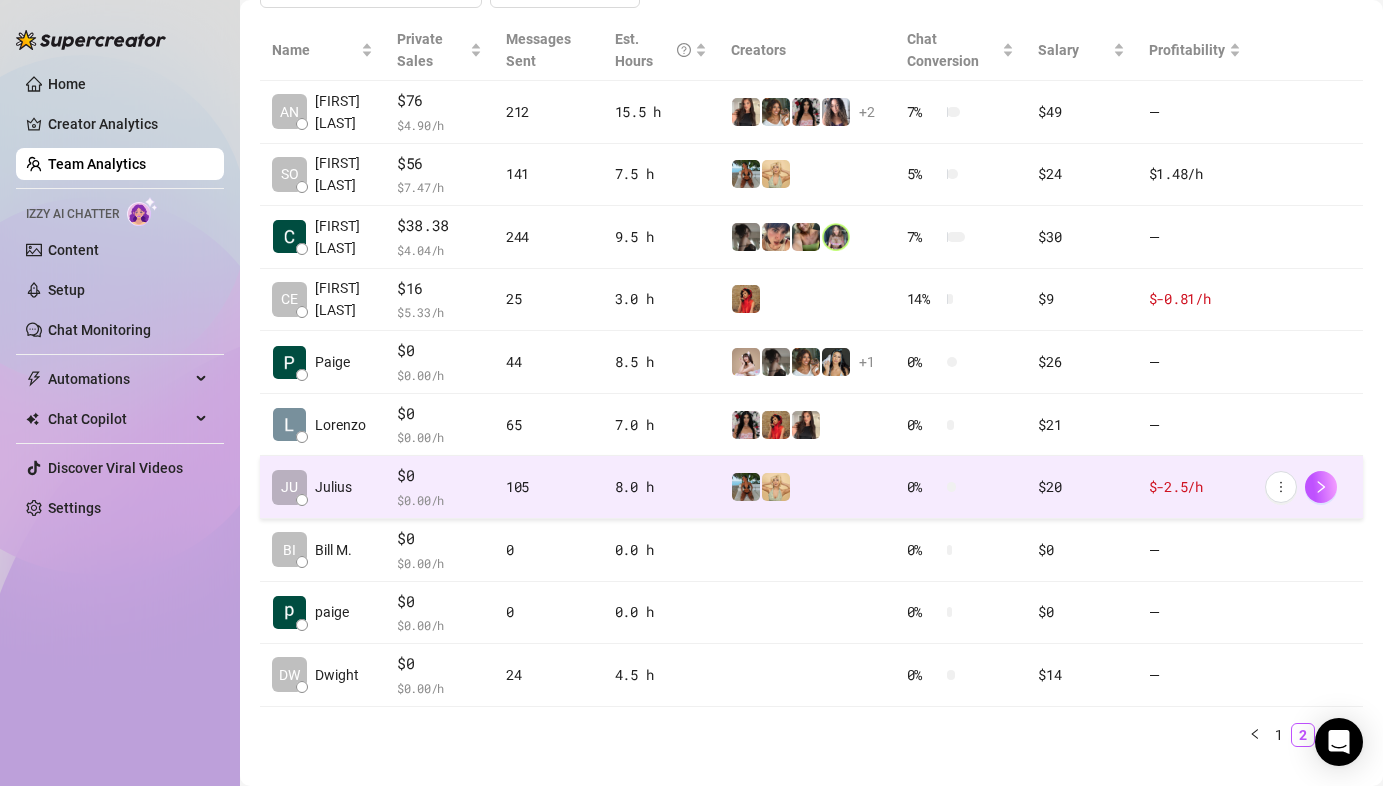 scroll, scrollTop: 452, scrollLeft: 0, axis: vertical 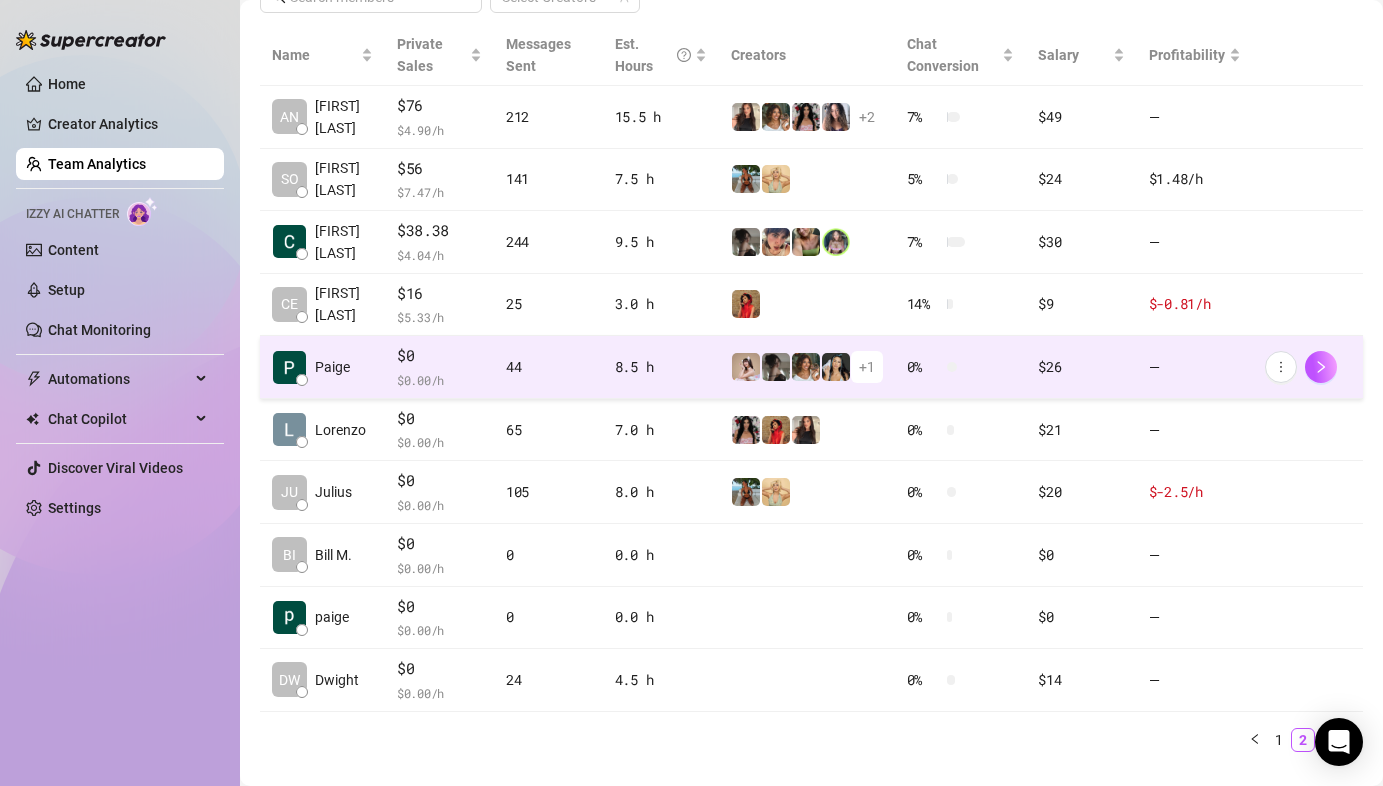 click on "$0 $ 0.00 /h" at bounding box center [439, 367] 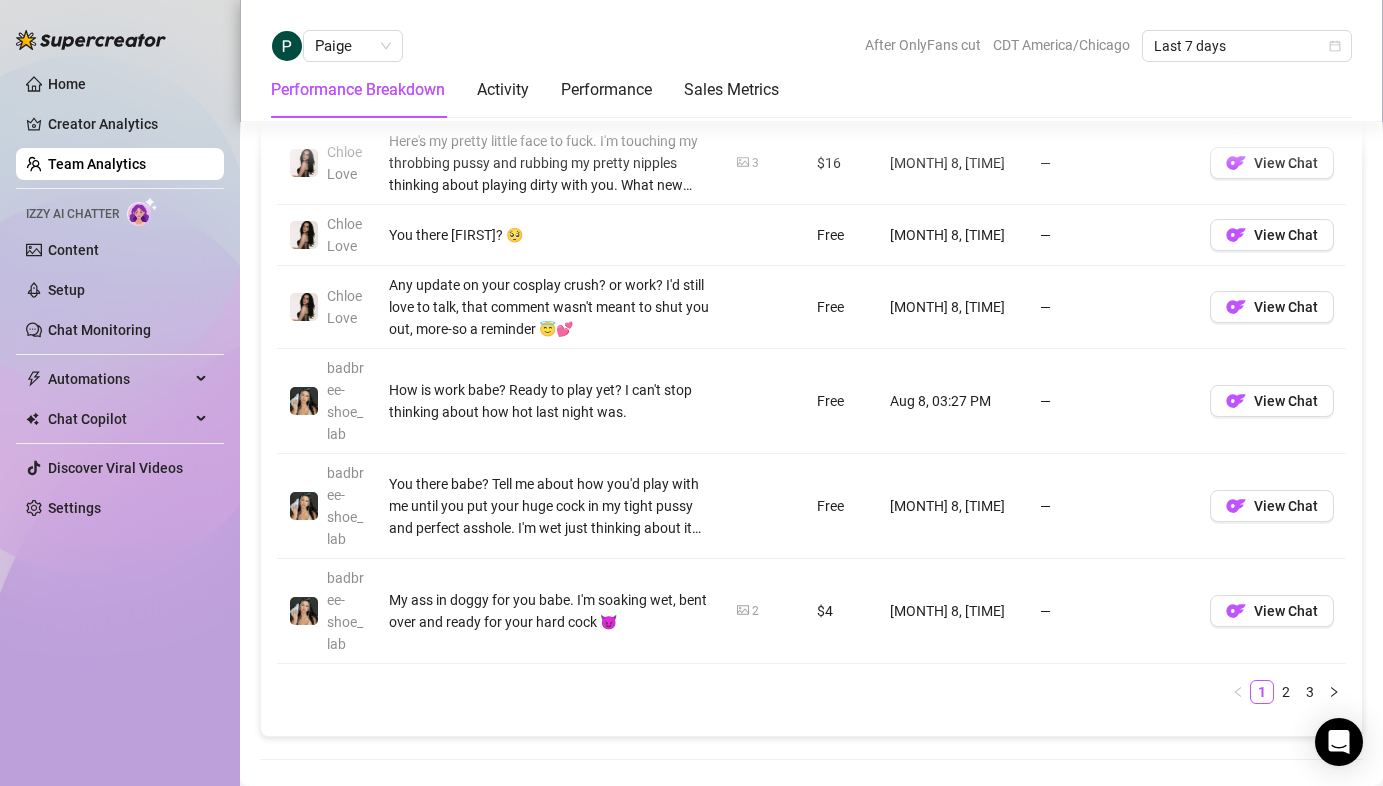 scroll, scrollTop: 1883, scrollLeft: 0, axis: vertical 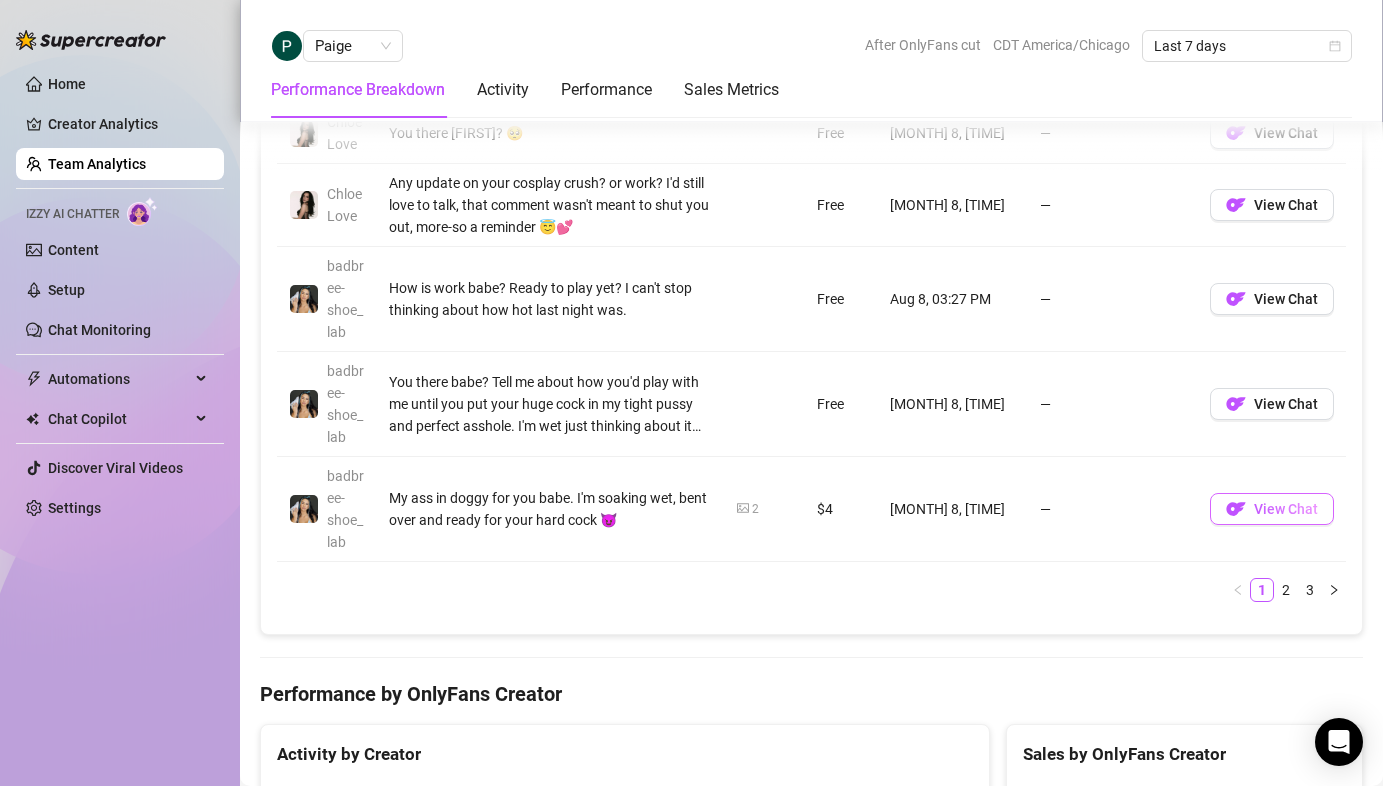 click on "View Chat" at bounding box center [1286, 509] 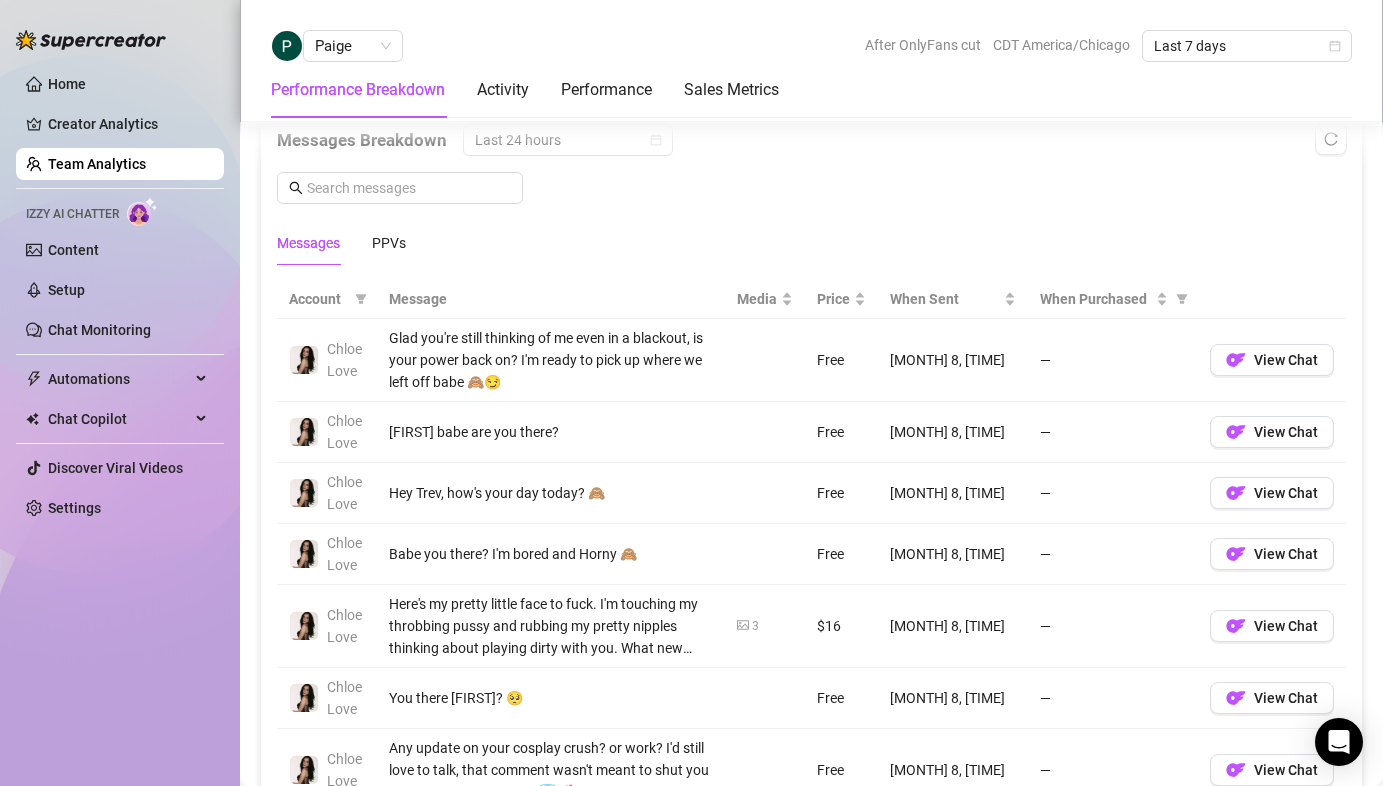 scroll, scrollTop: 1310, scrollLeft: 0, axis: vertical 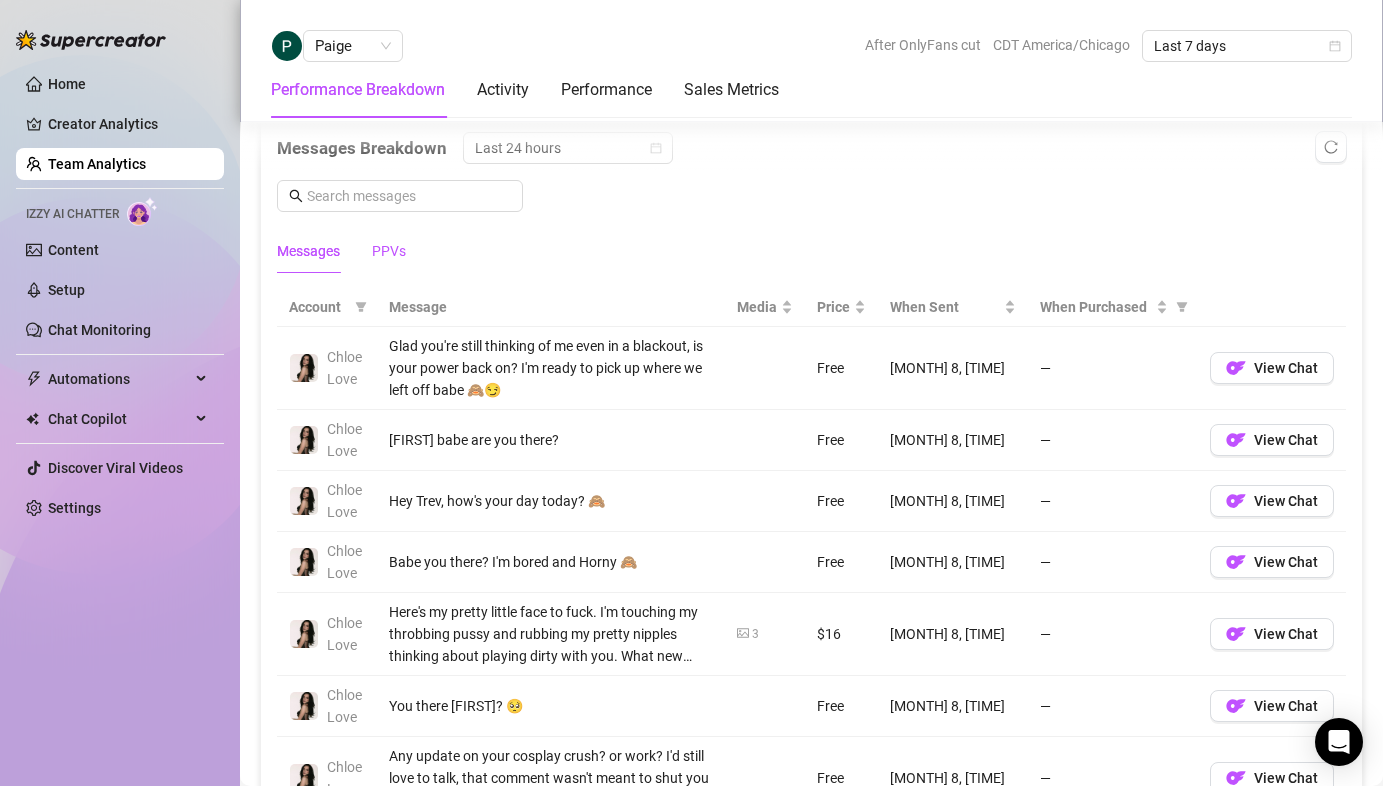 click on "PPVs" at bounding box center (389, 251) 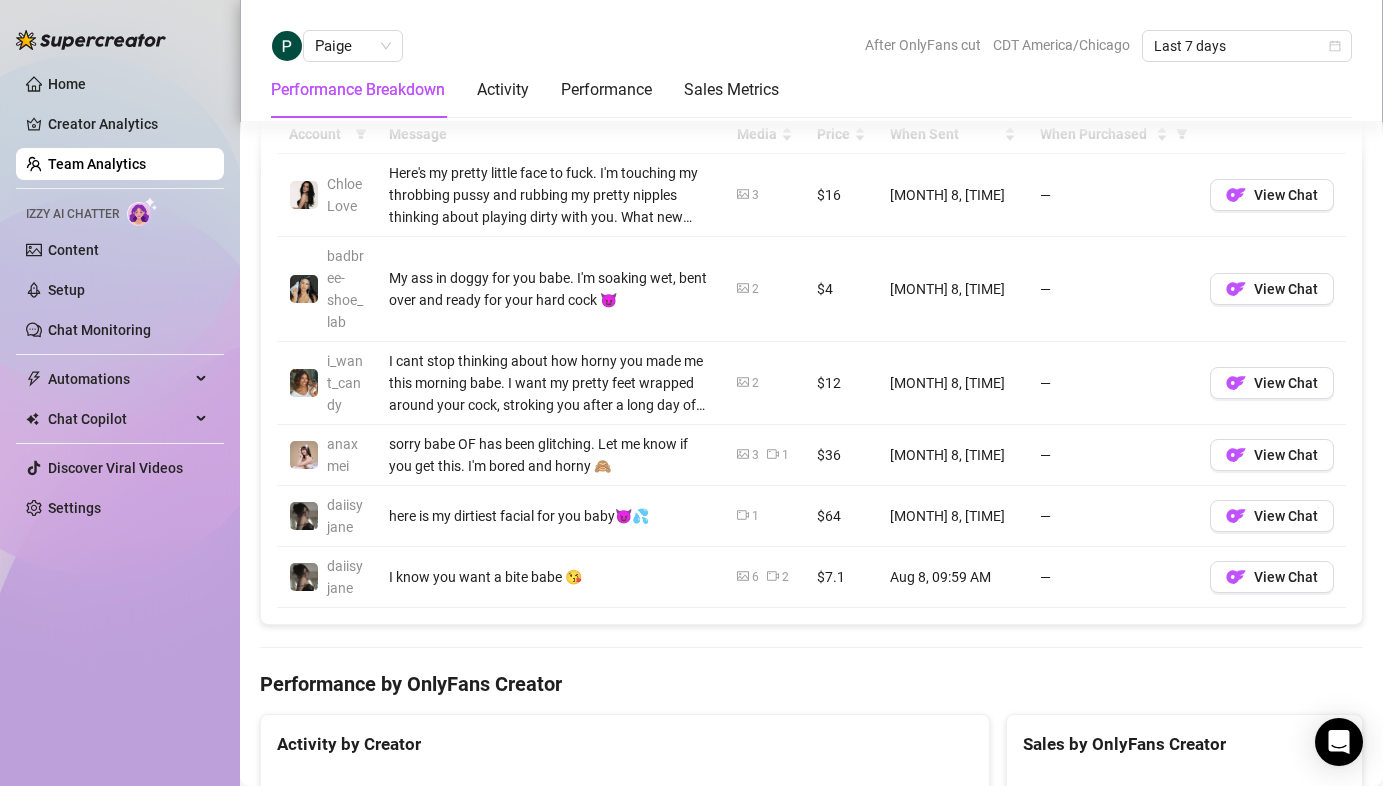 scroll, scrollTop: 1439, scrollLeft: 0, axis: vertical 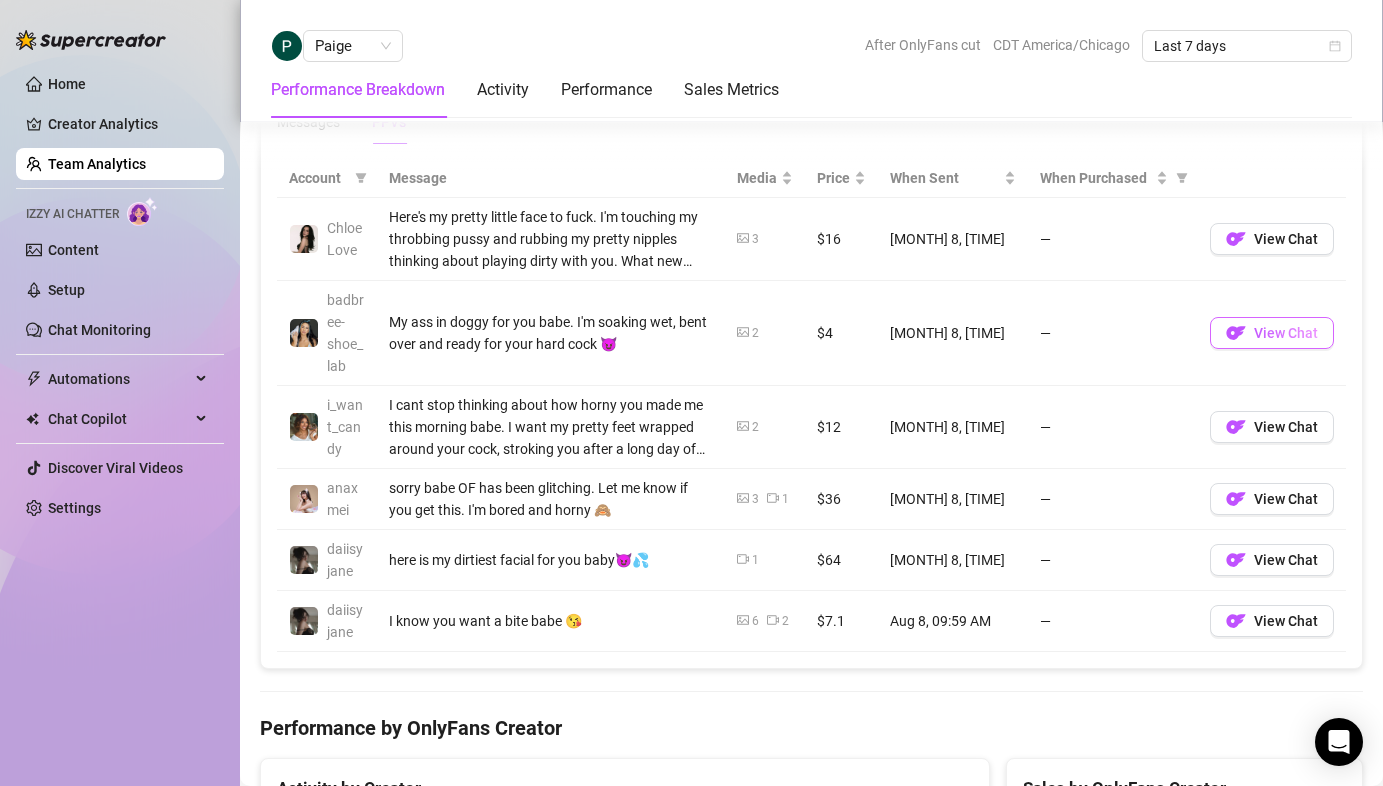 click on "View Chat" at bounding box center (1286, 333) 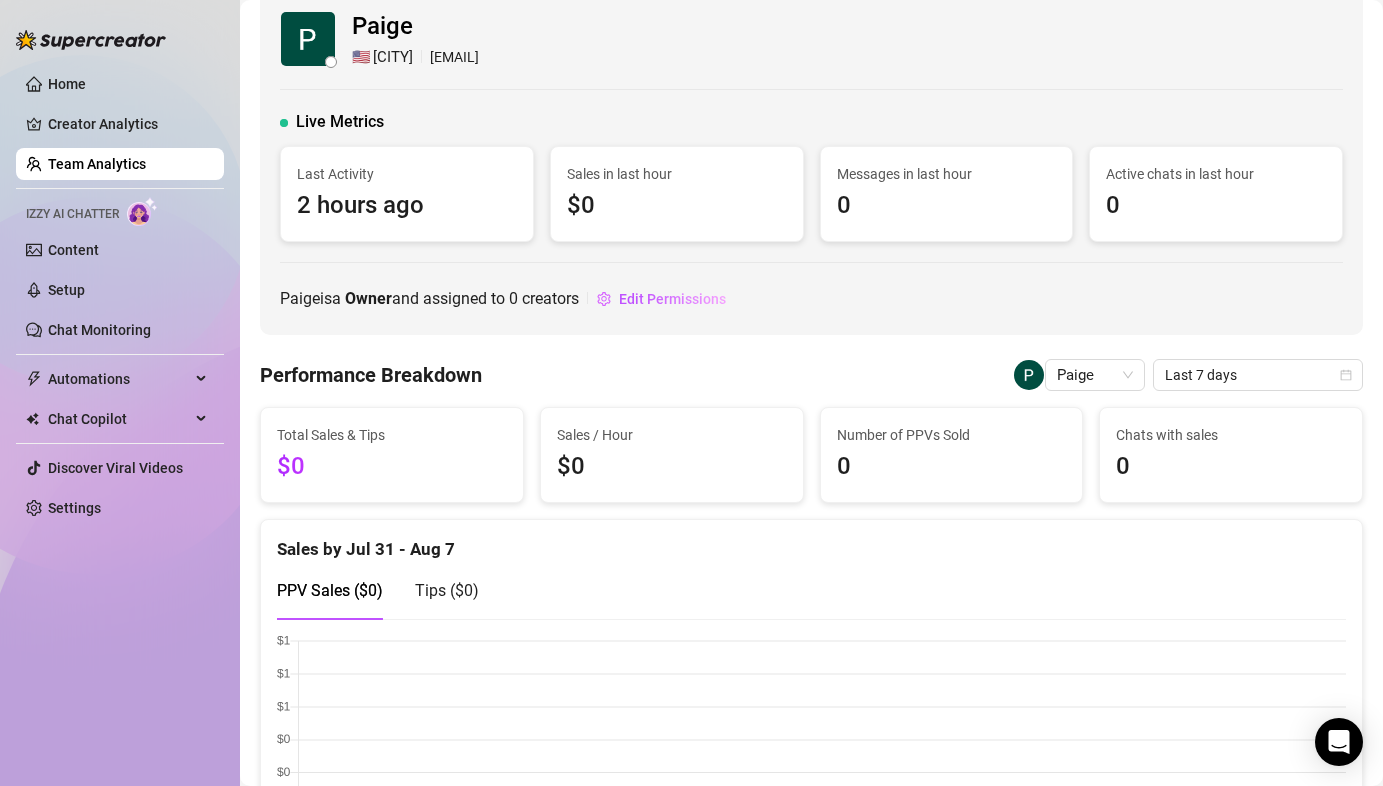 scroll, scrollTop: 0, scrollLeft: 0, axis: both 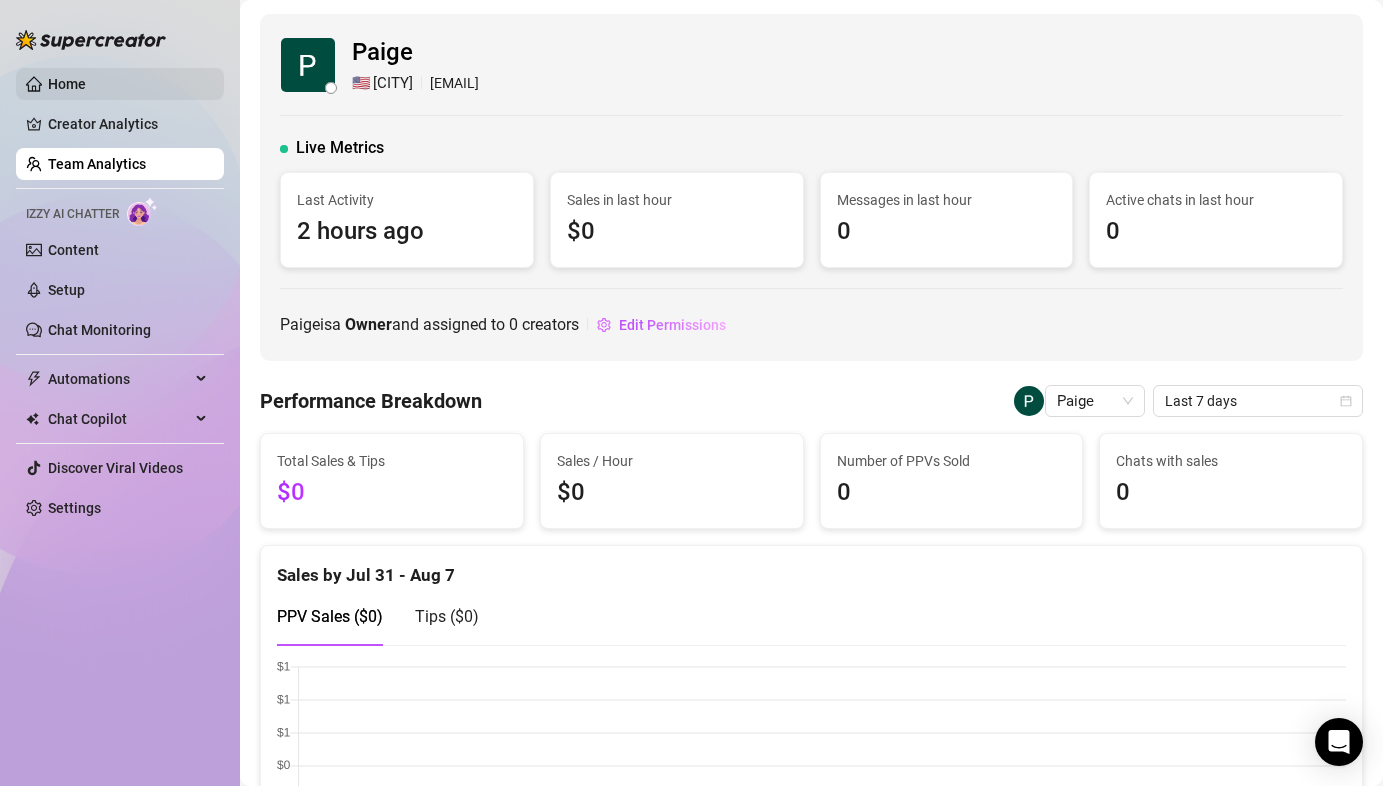click on "Home" at bounding box center [67, 84] 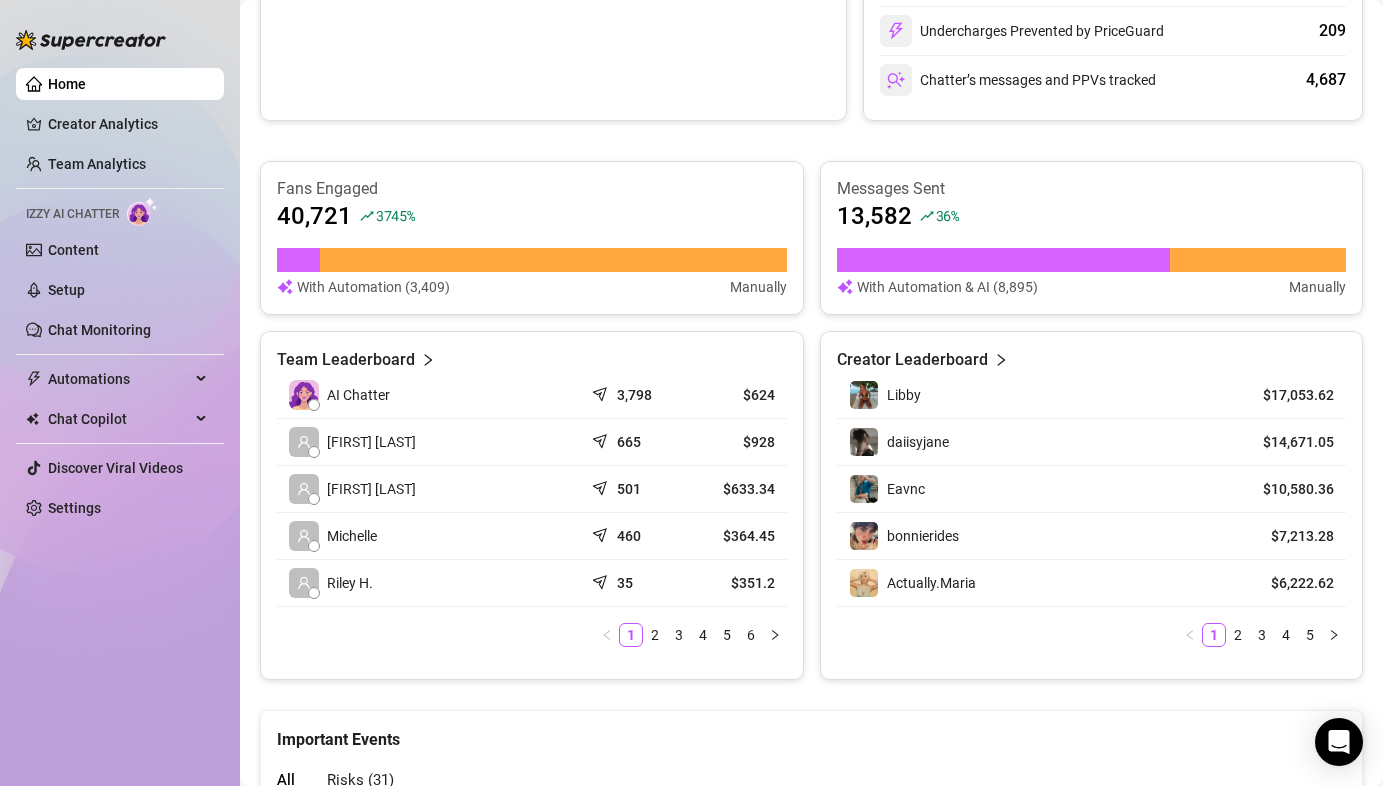 scroll, scrollTop: 934, scrollLeft: 0, axis: vertical 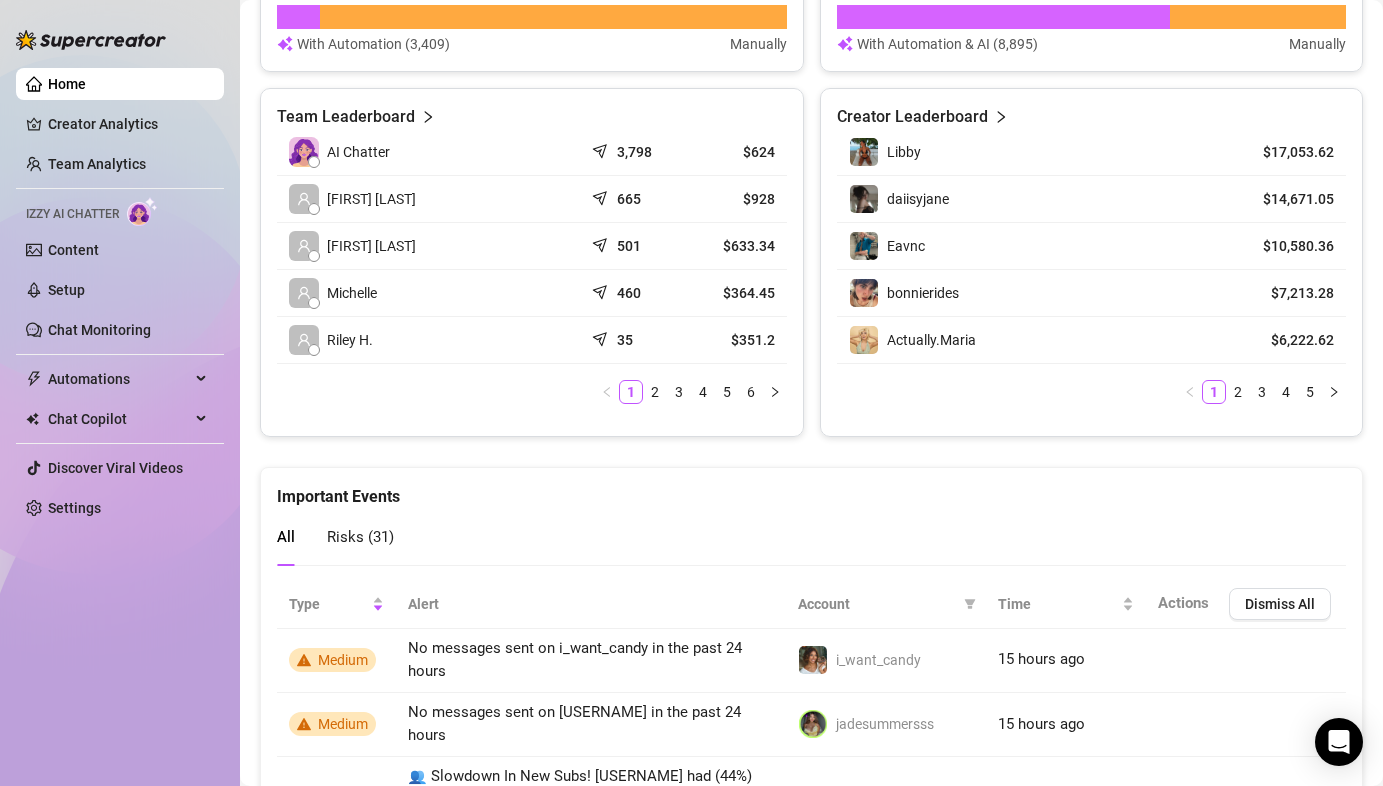 click on "Home Creator Analytics   Team Analytics Izzy AI Chatter Content Setup Chat Monitoring Automations Chat Copilot Discover Viral Videos Settings" at bounding box center [120, 296] 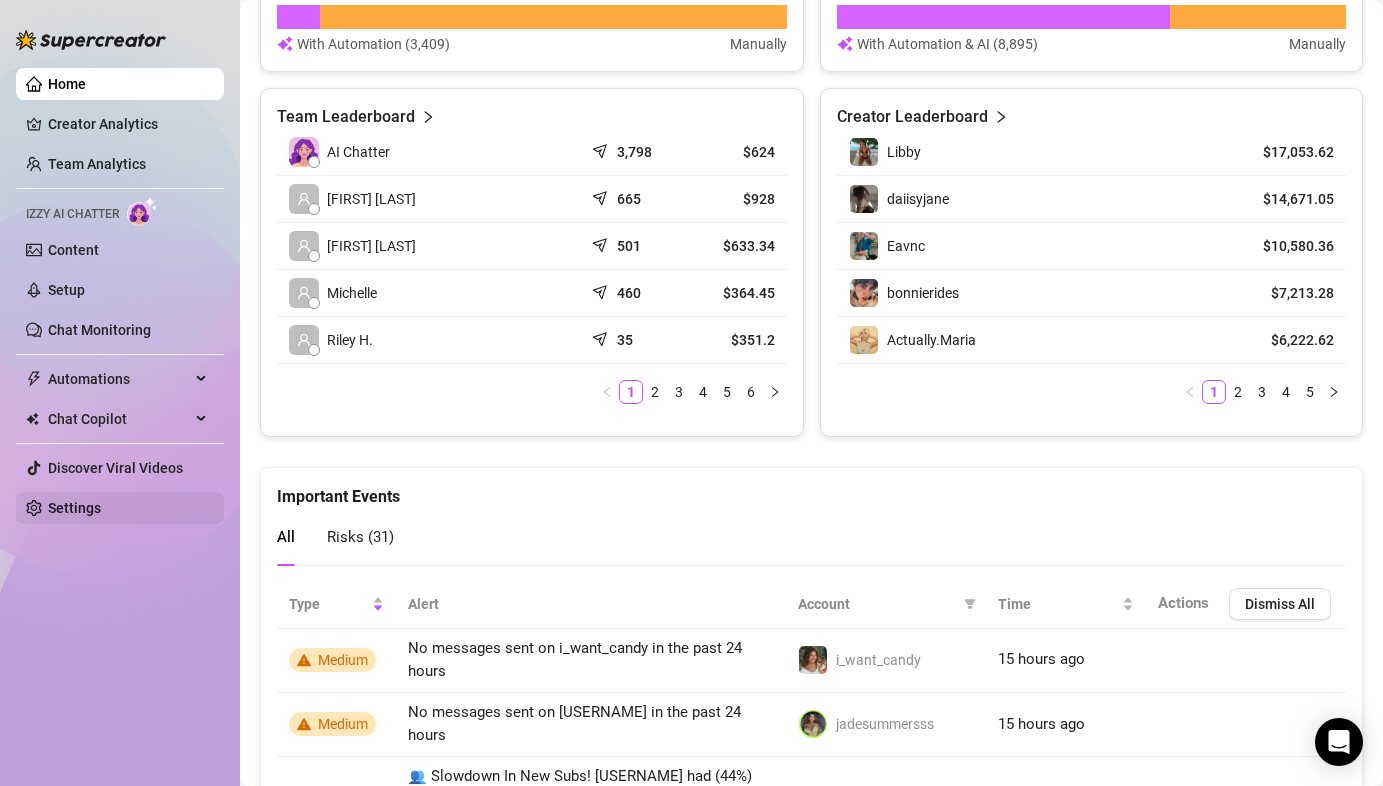 click on "Settings" at bounding box center [74, 508] 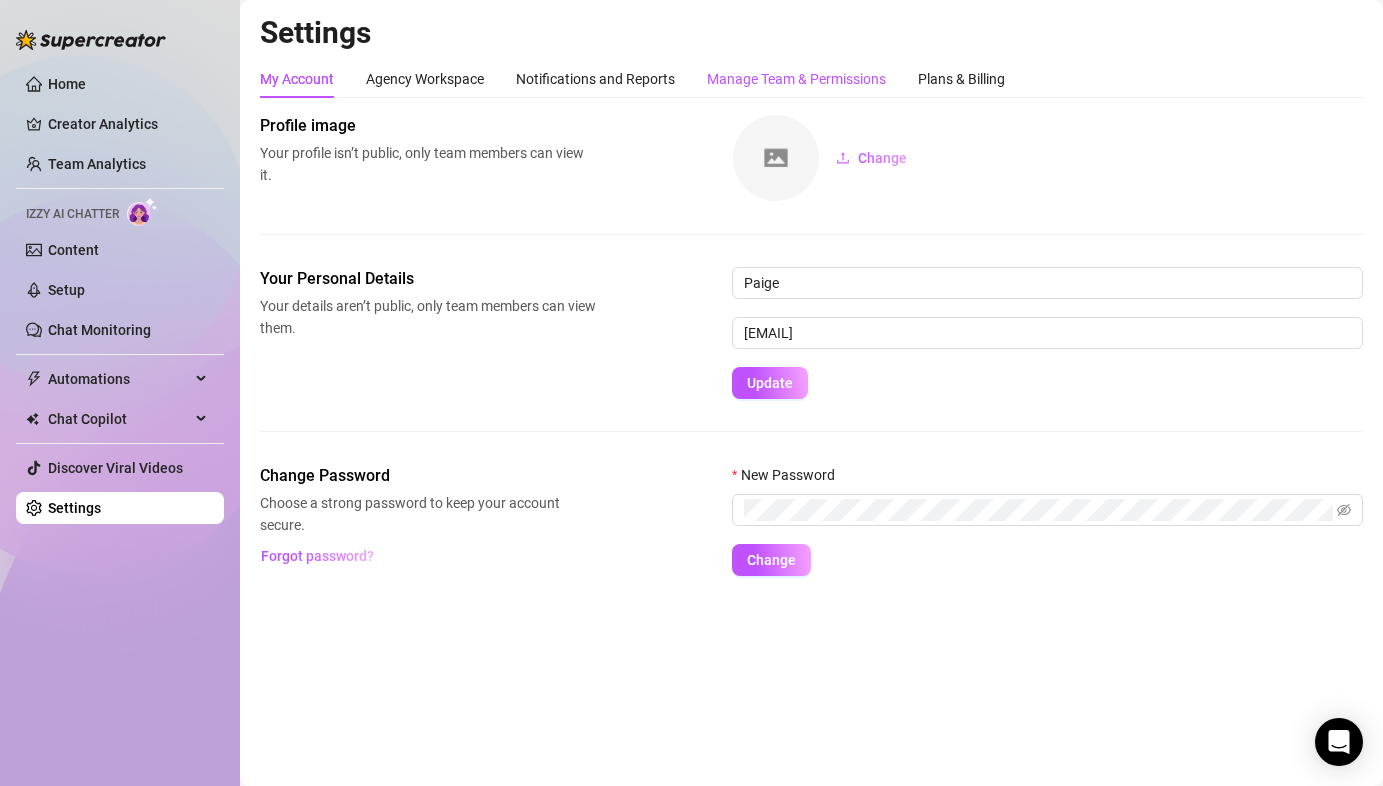 click on "Manage Team & Permissions" at bounding box center [796, 79] 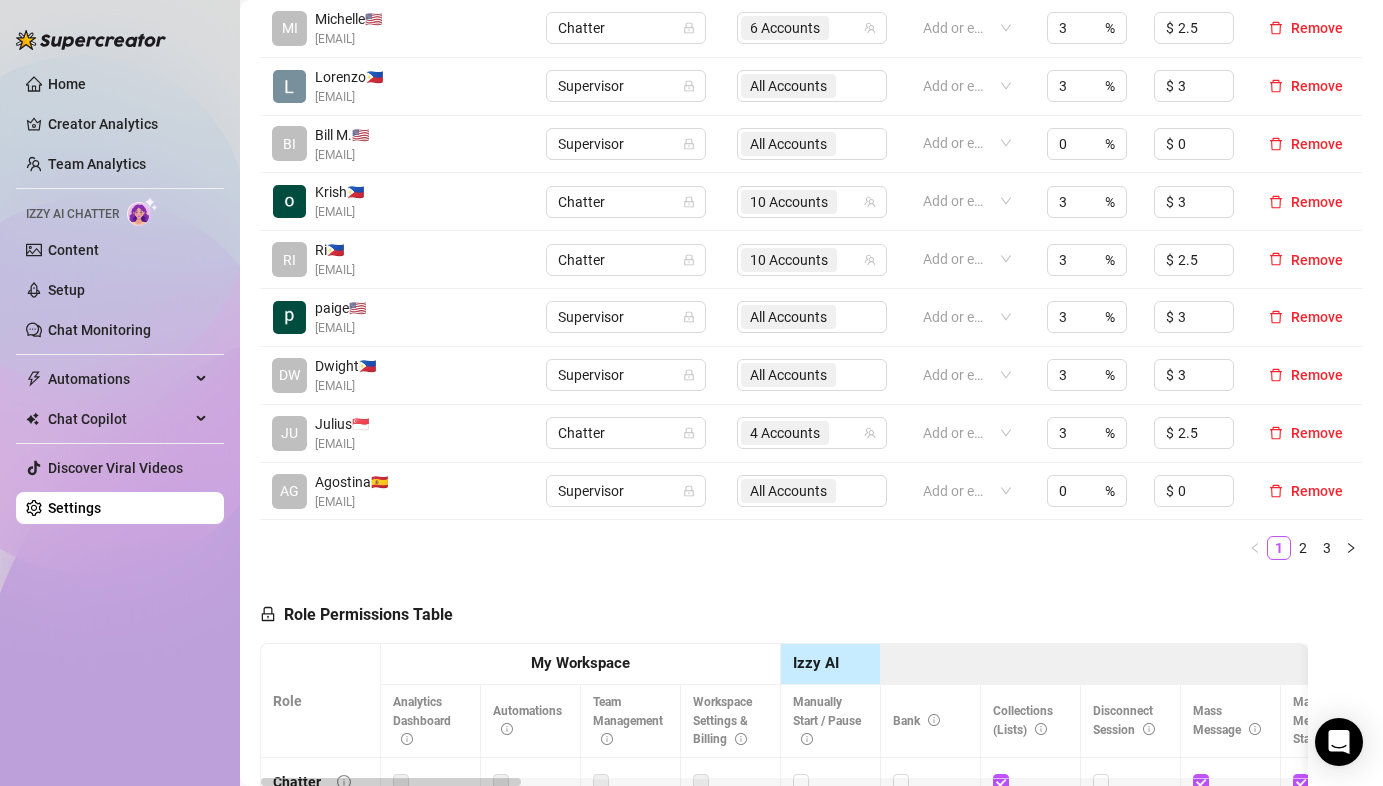 scroll, scrollTop: 633, scrollLeft: 0, axis: vertical 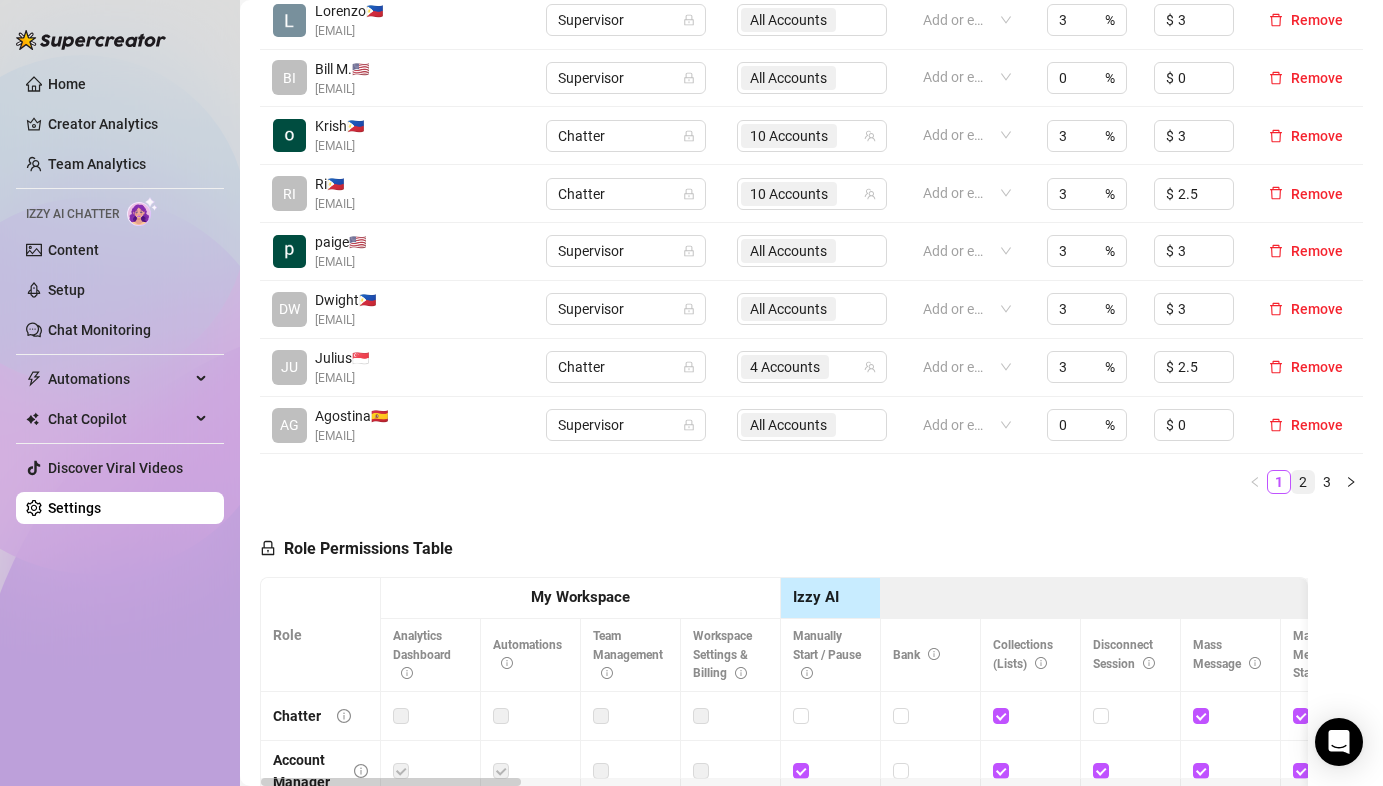 click on "2" at bounding box center [1303, 482] 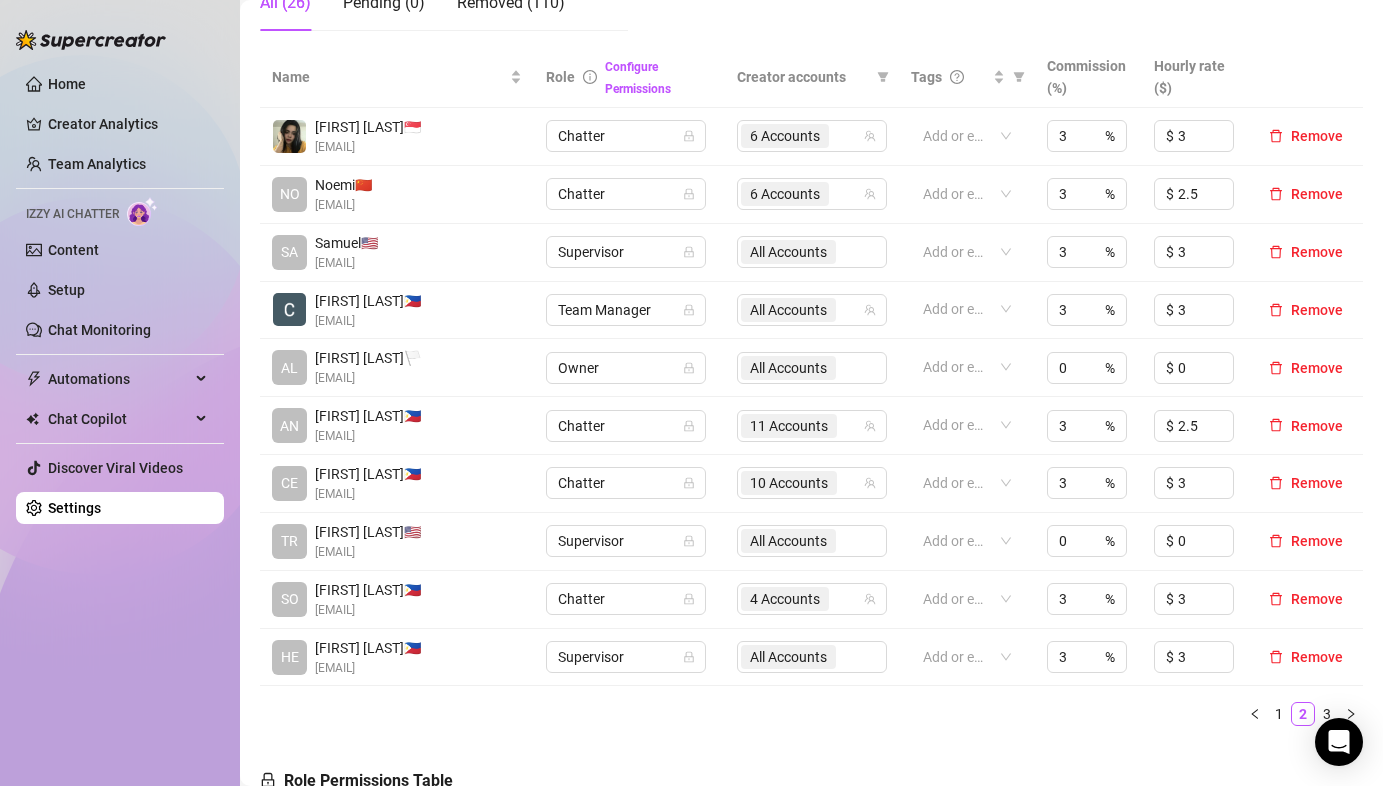 scroll, scrollTop: 464, scrollLeft: 0, axis: vertical 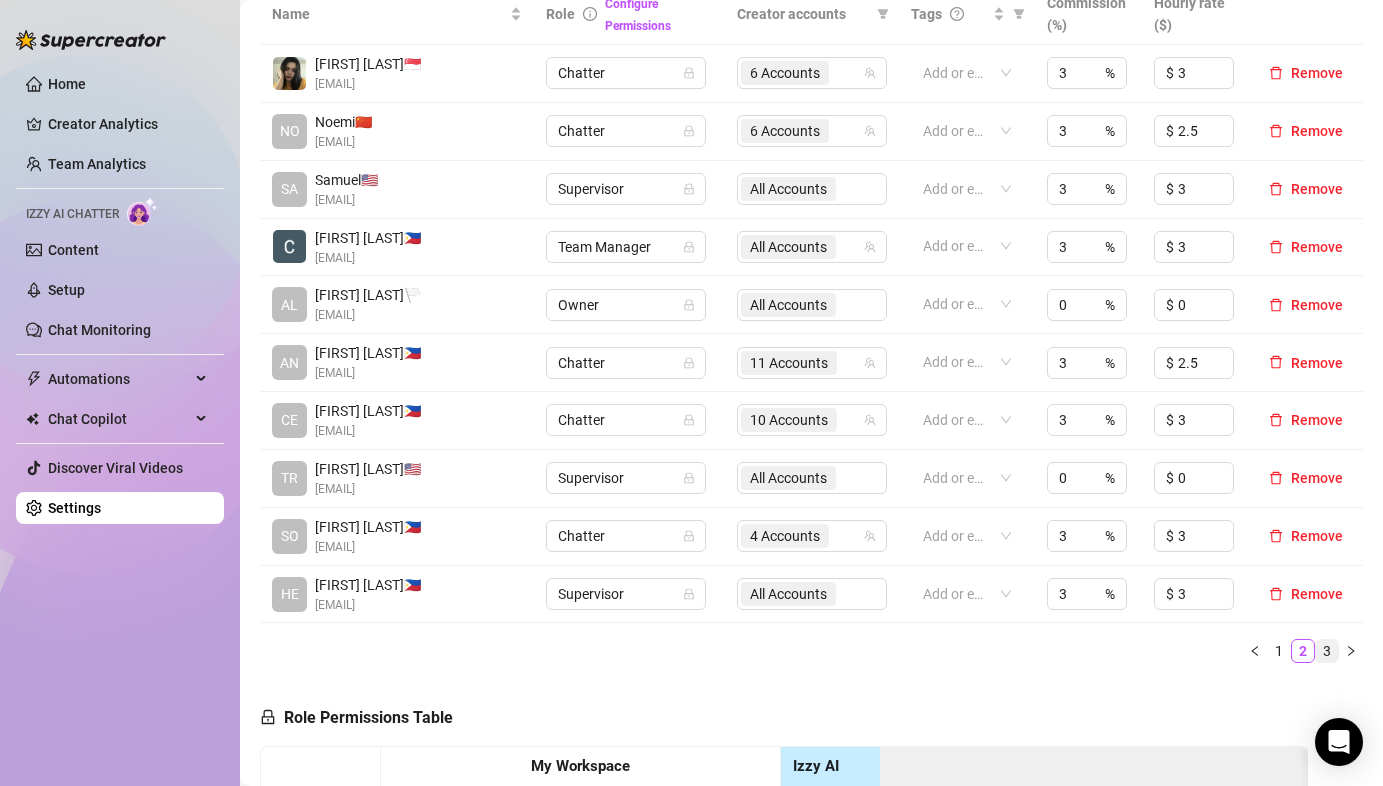 click on "3" at bounding box center [1327, 651] 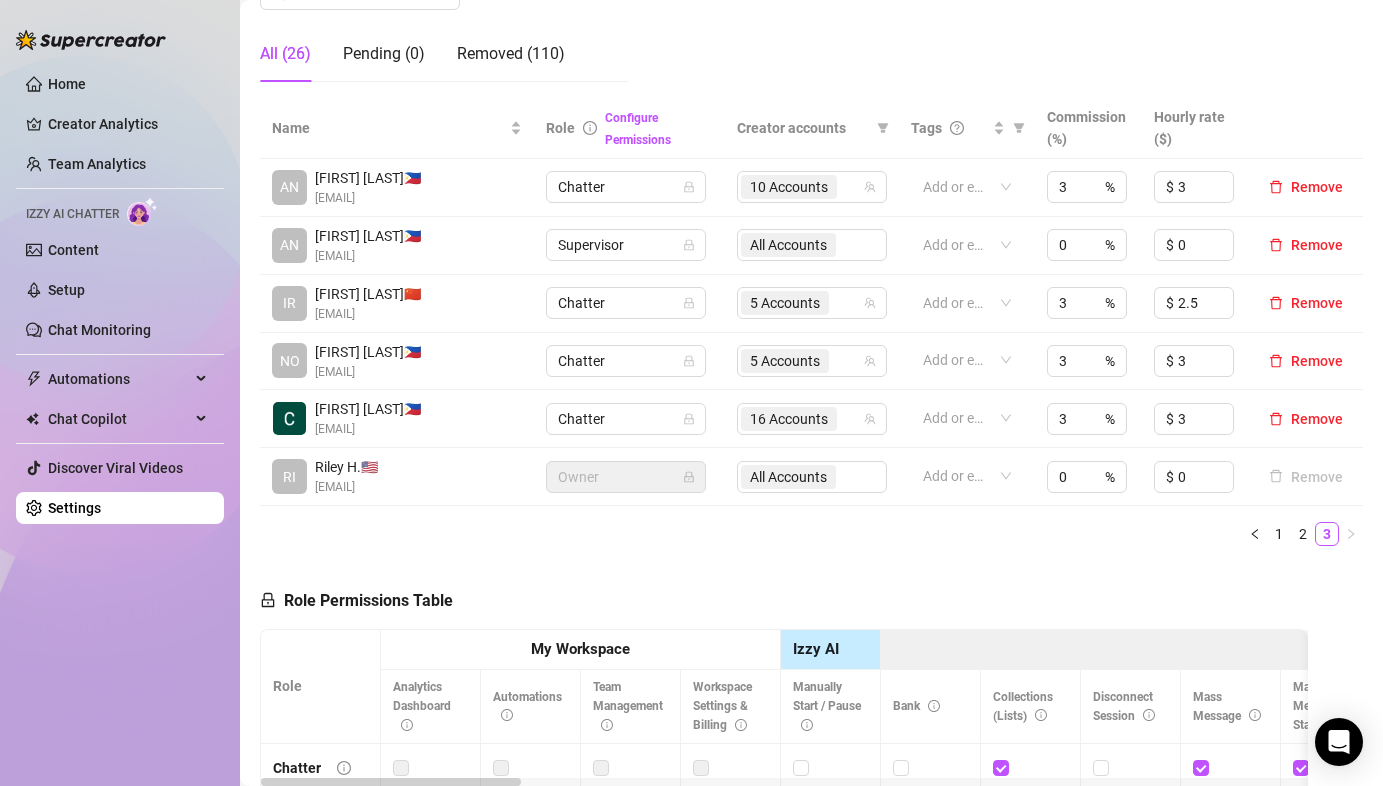 scroll, scrollTop: 351, scrollLeft: 0, axis: vertical 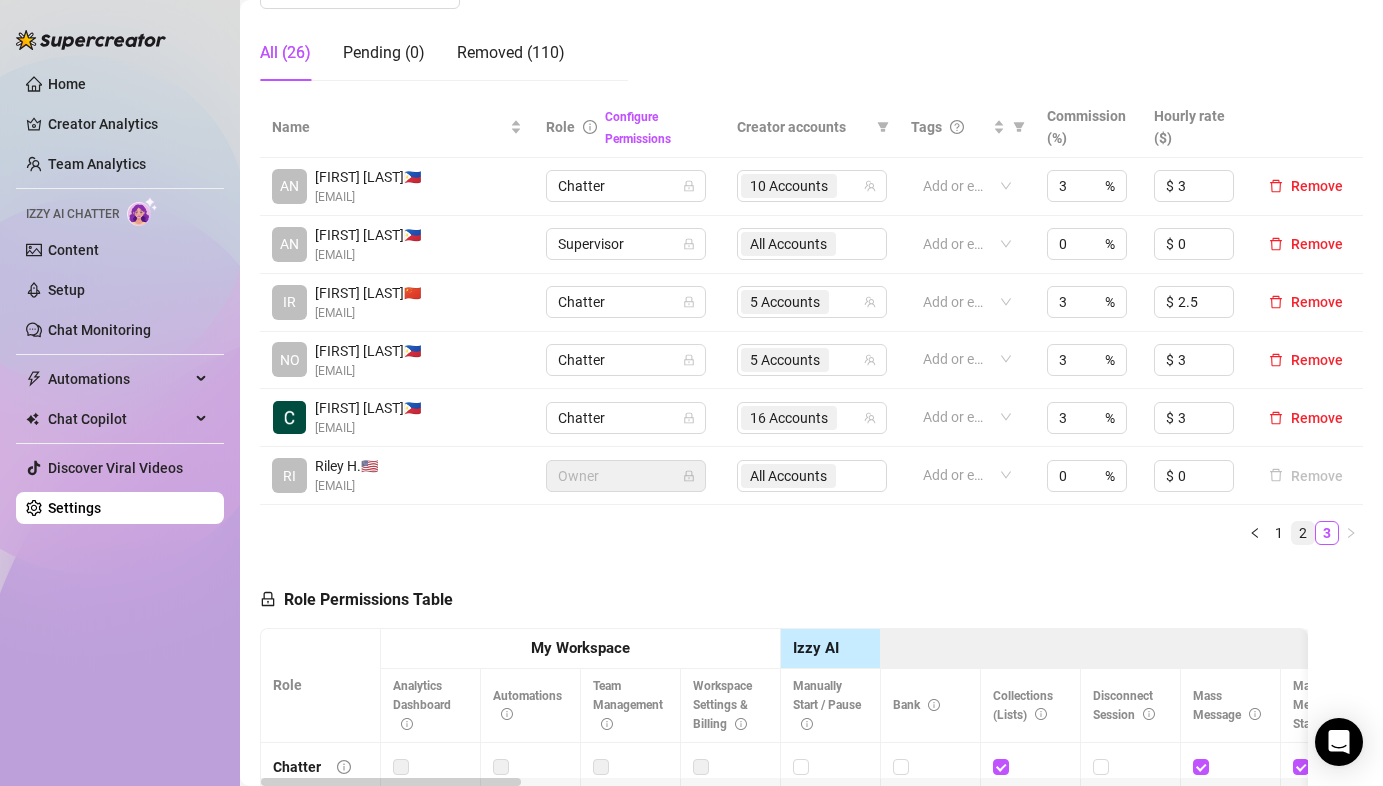 click on "2" at bounding box center [1303, 533] 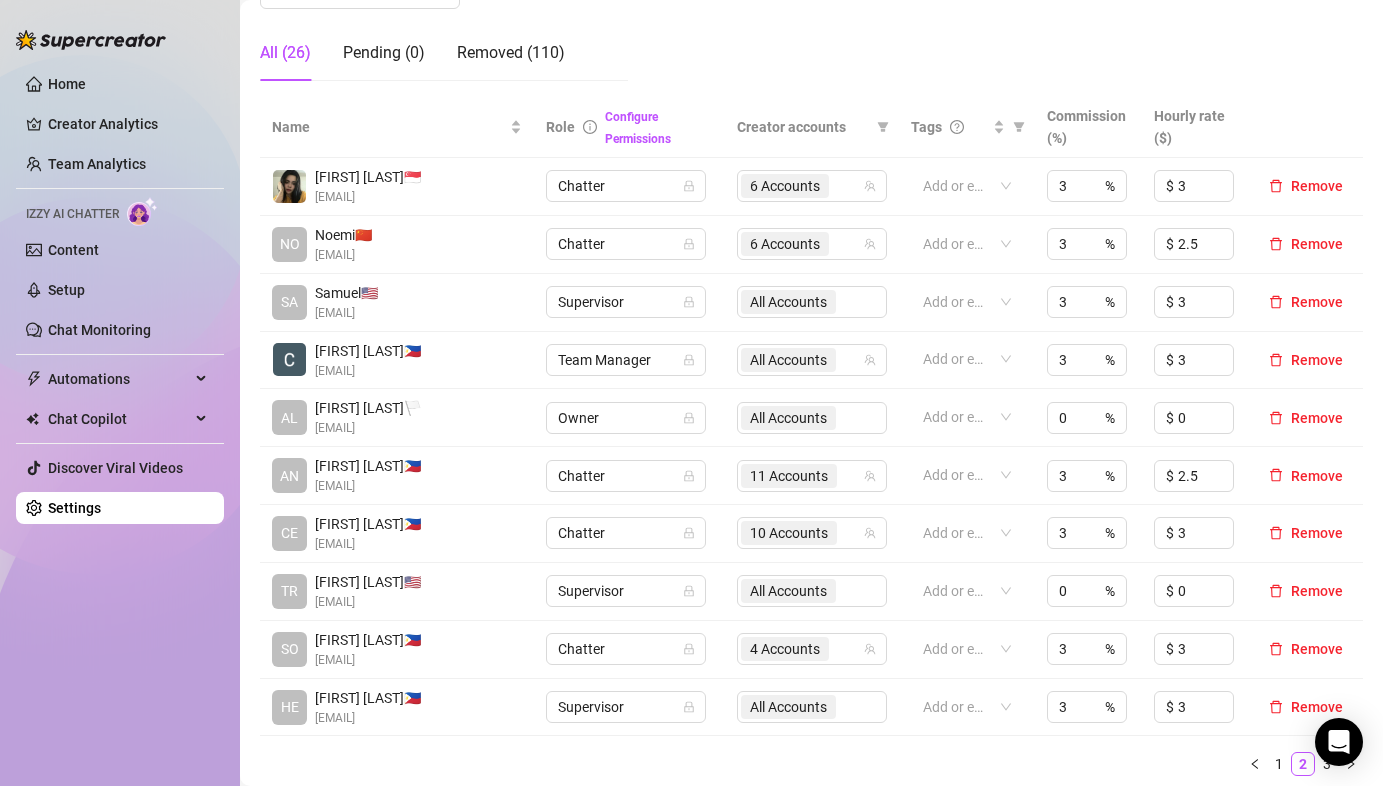 click on "All Accounts" at bounding box center (812, 302) 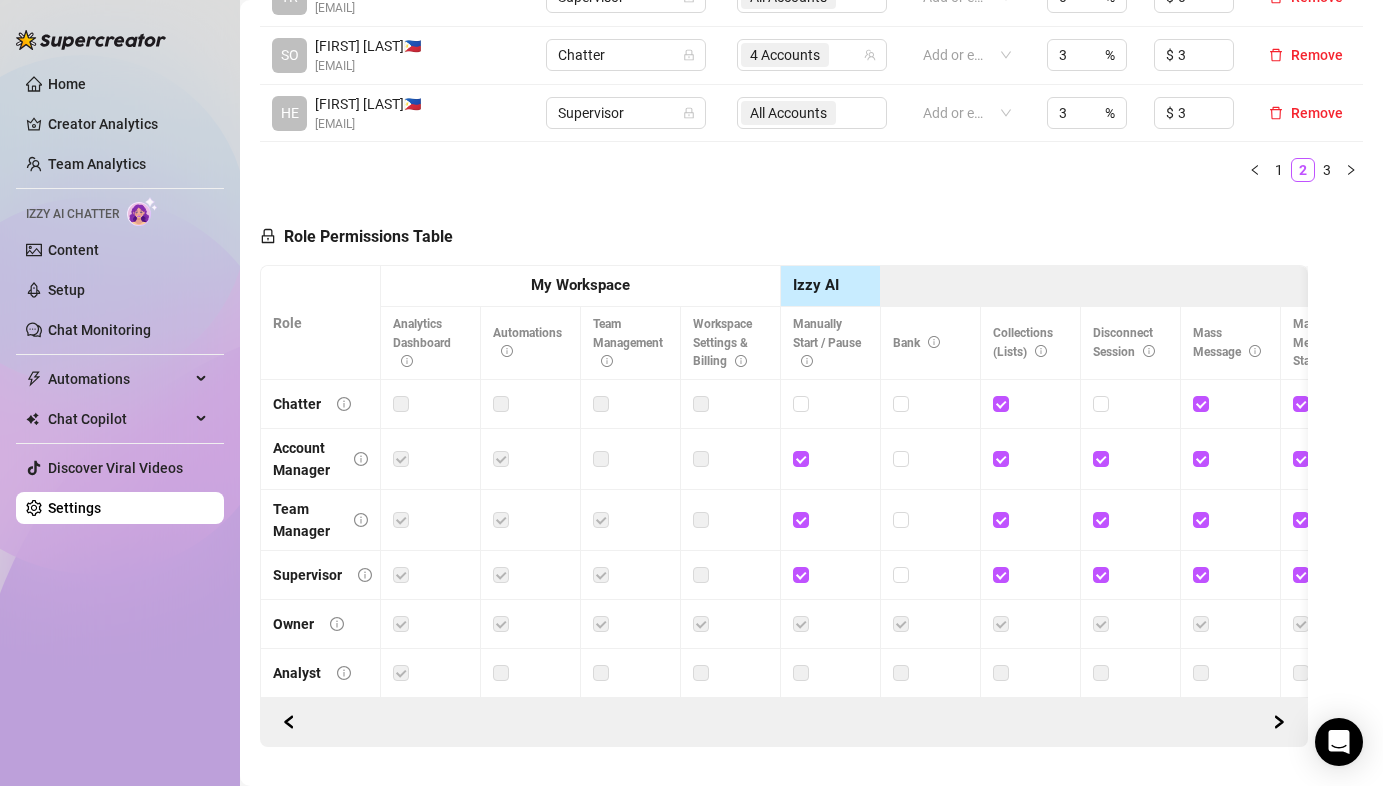 scroll, scrollTop: 952, scrollLeft: 0, axis: vertical 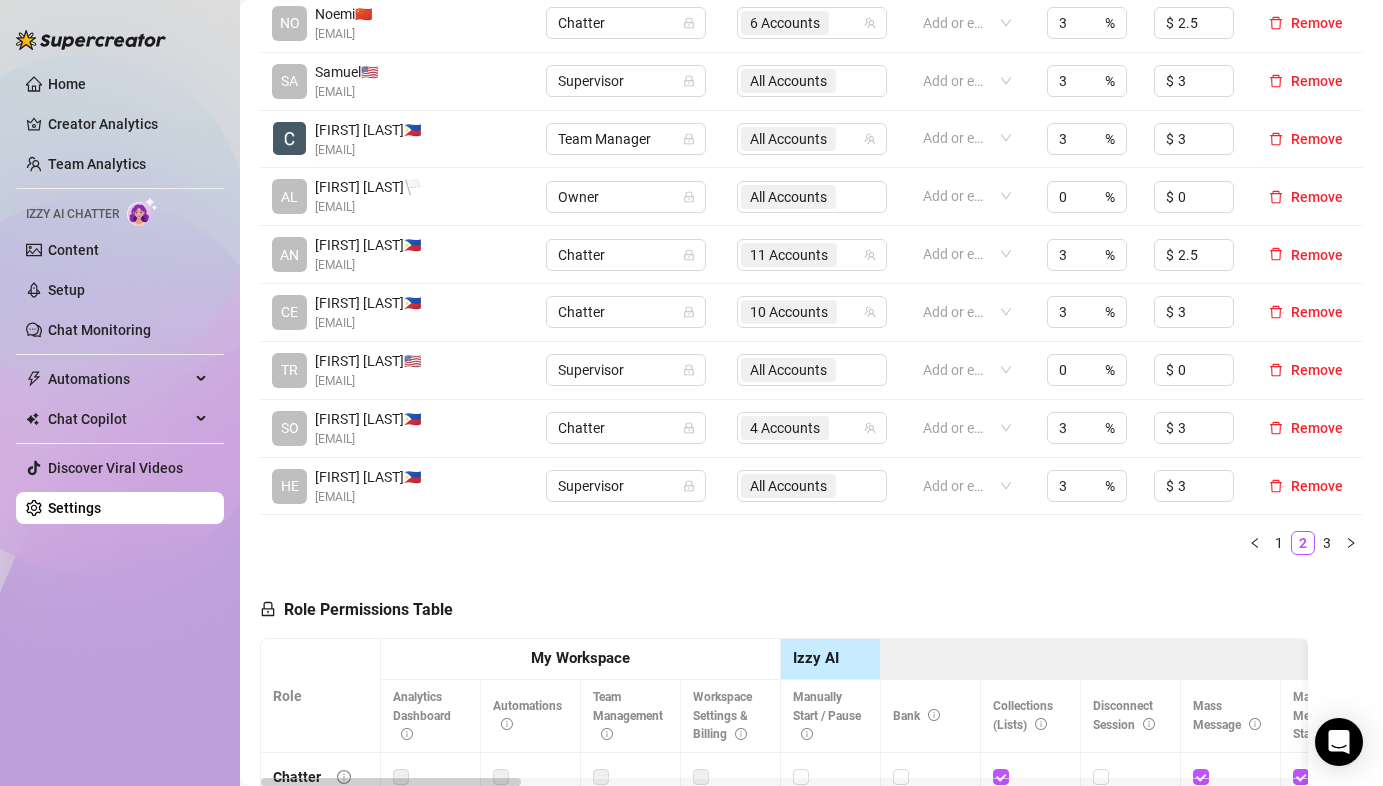 click on "All Accounts" at bounding box center [812, 486] 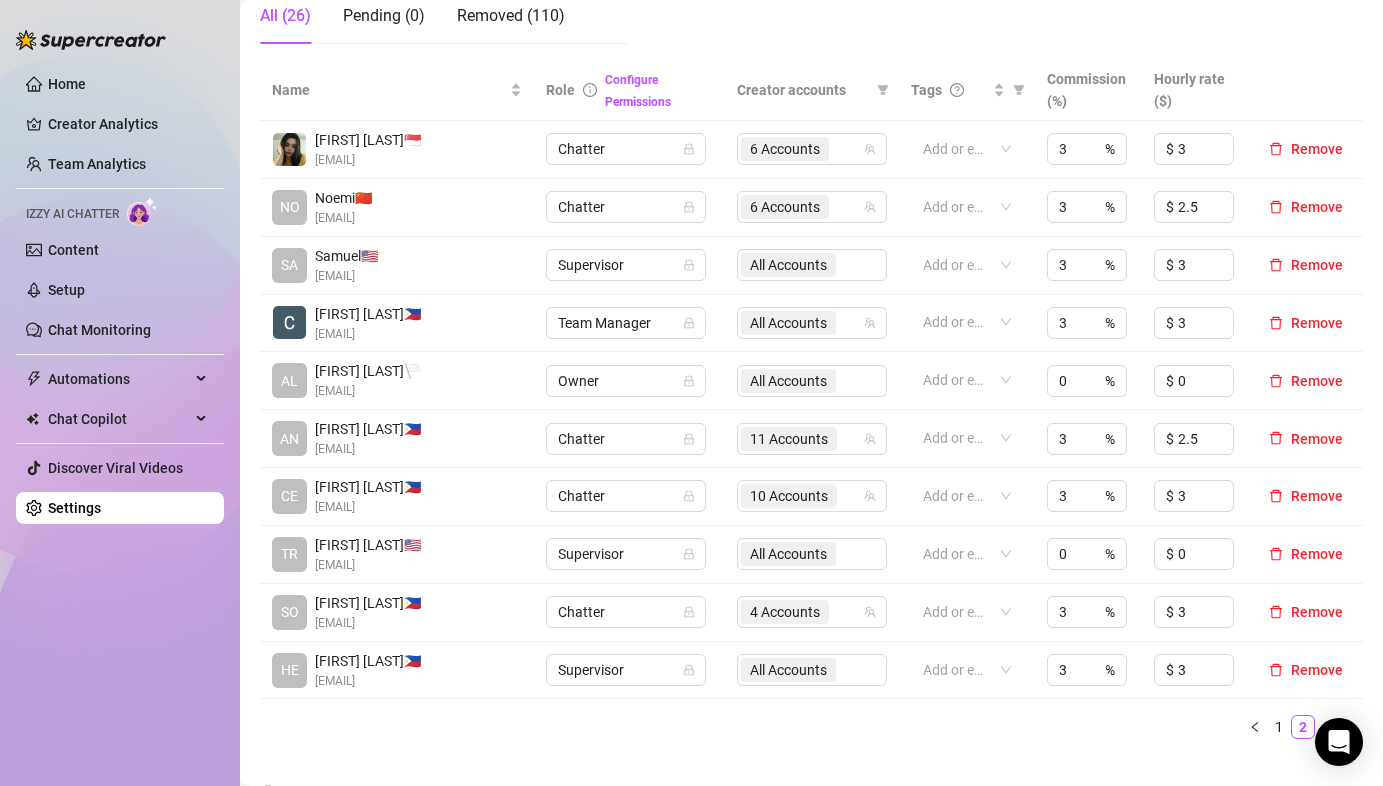scroll, scrollTop: 347, scrollLeft: 0, axis: vertical 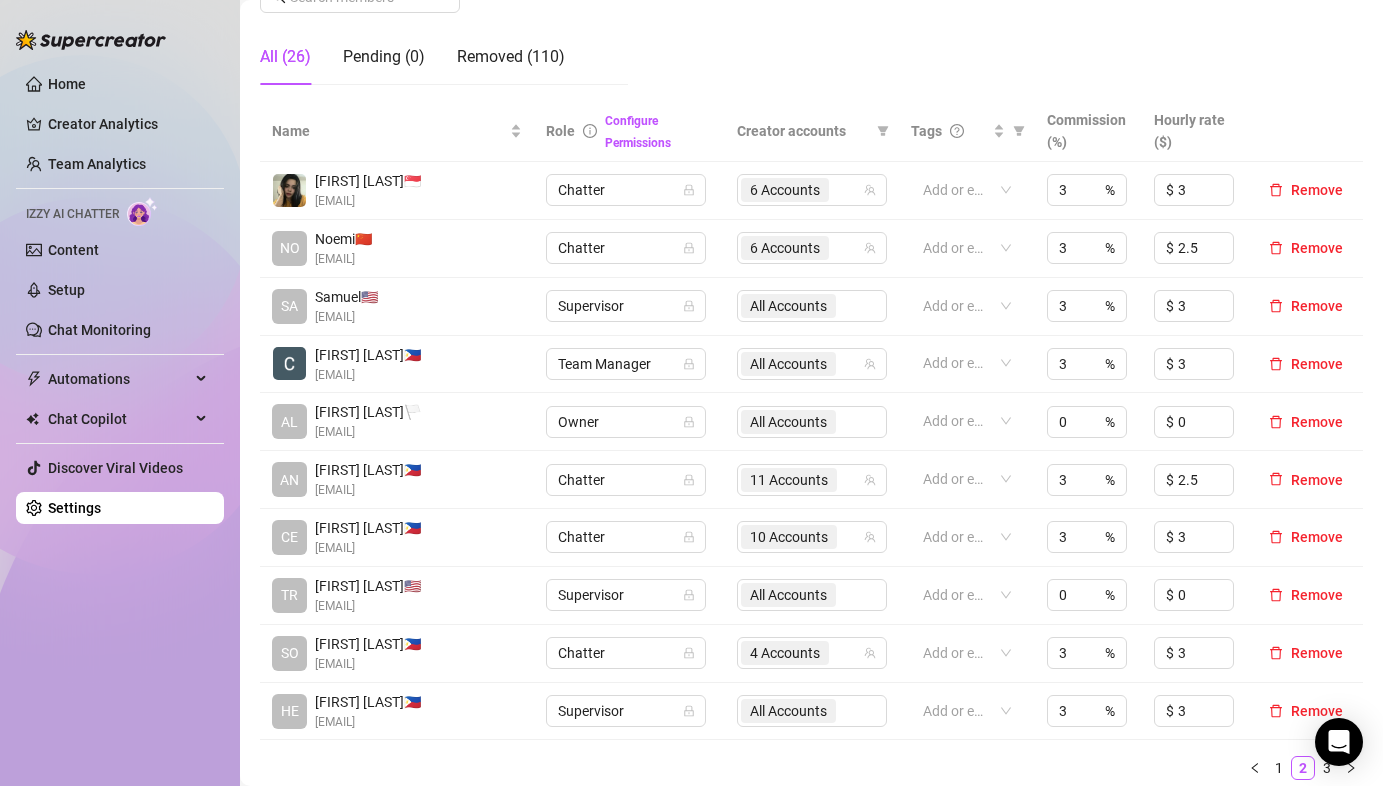 click on "All Accounts" at bounding box center [812, 595] 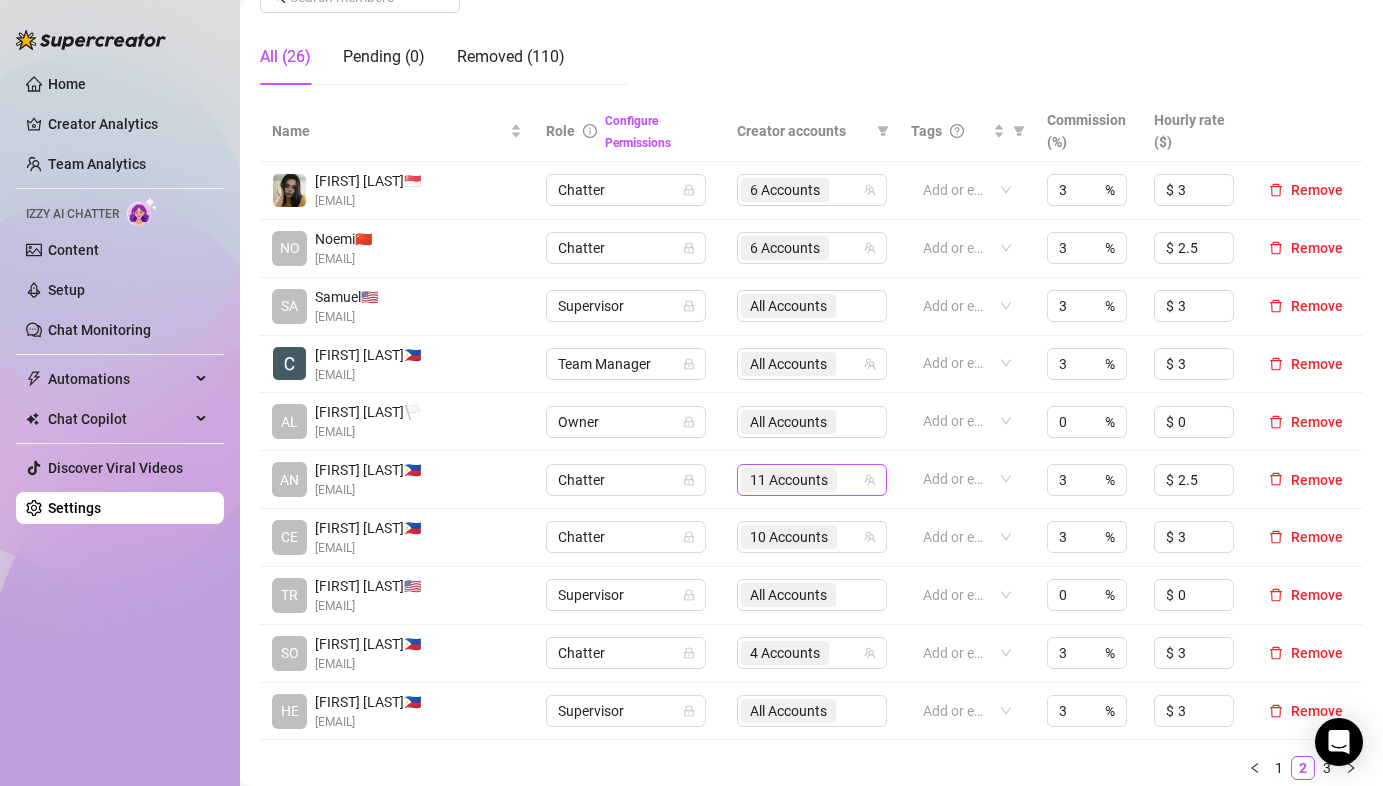 click on "11 Accounts" at bounding box center [812, 480] 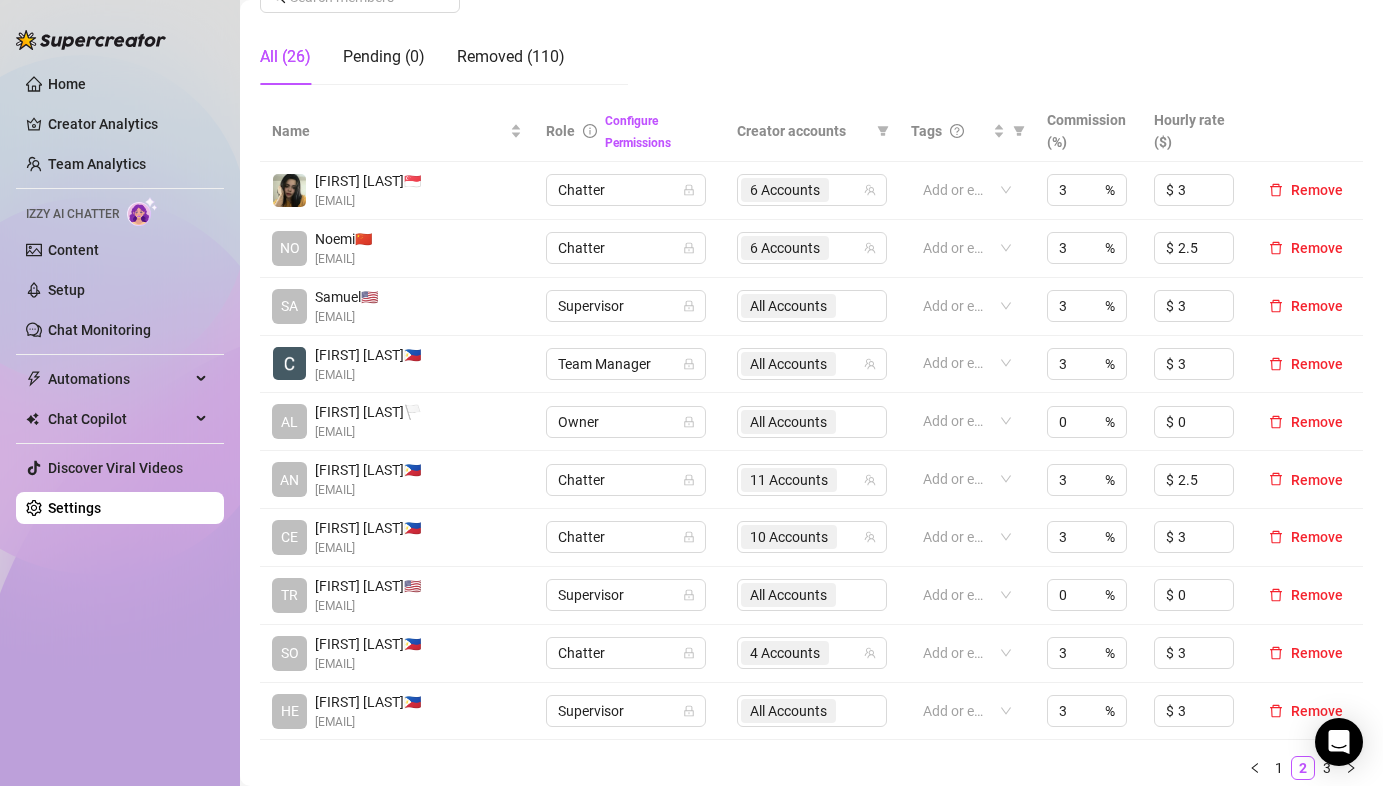 click on "Manage Team Members Manage your team members, their commission and hourly rate, and their permissions. Invite your team! Add team members to your workspace and work together on Supercreator. 1 Copy the link from the bottom 2 Share it with your team 3 Approve their request https://console.supercreator.app/invite?code=bC06OWGoS0cLTfG3vpmDbvUVM412&workspace=Doris%20Talent Copy Link All (26) Pending (0) Removed (110)" at bounding box center [811, -66] 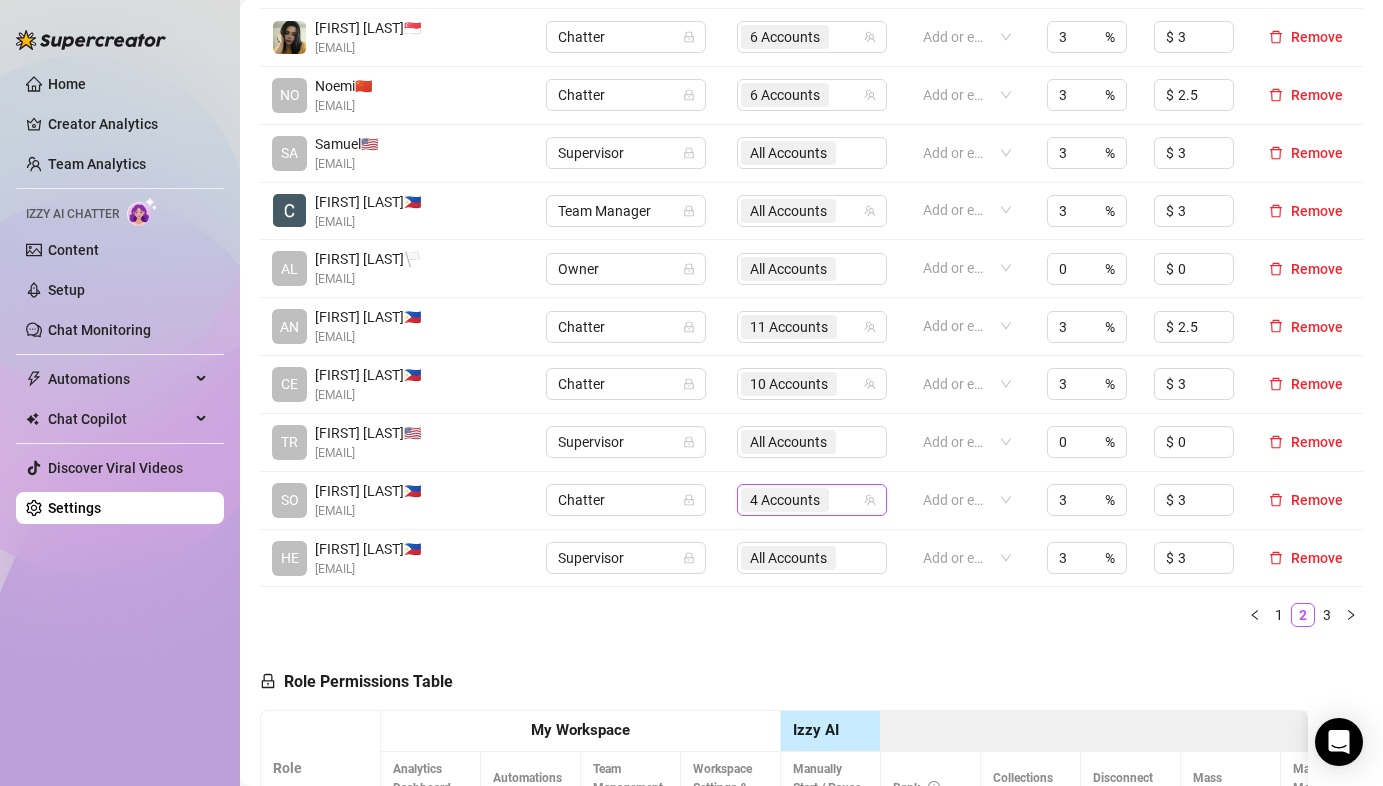 scroll, scrollTop: 501, scrollLeft: 0, axis: vertical 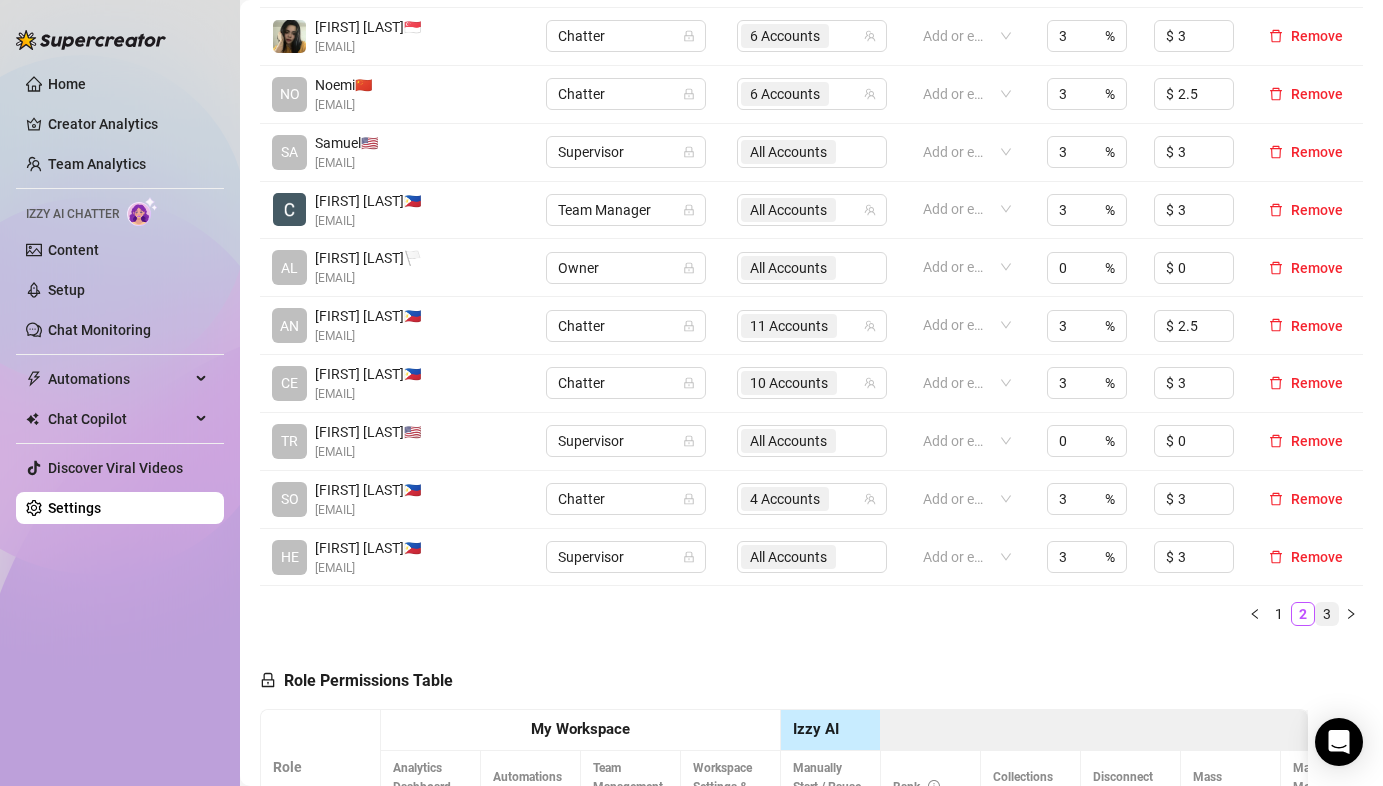 click on "3" at bounding box center (1327, 614) 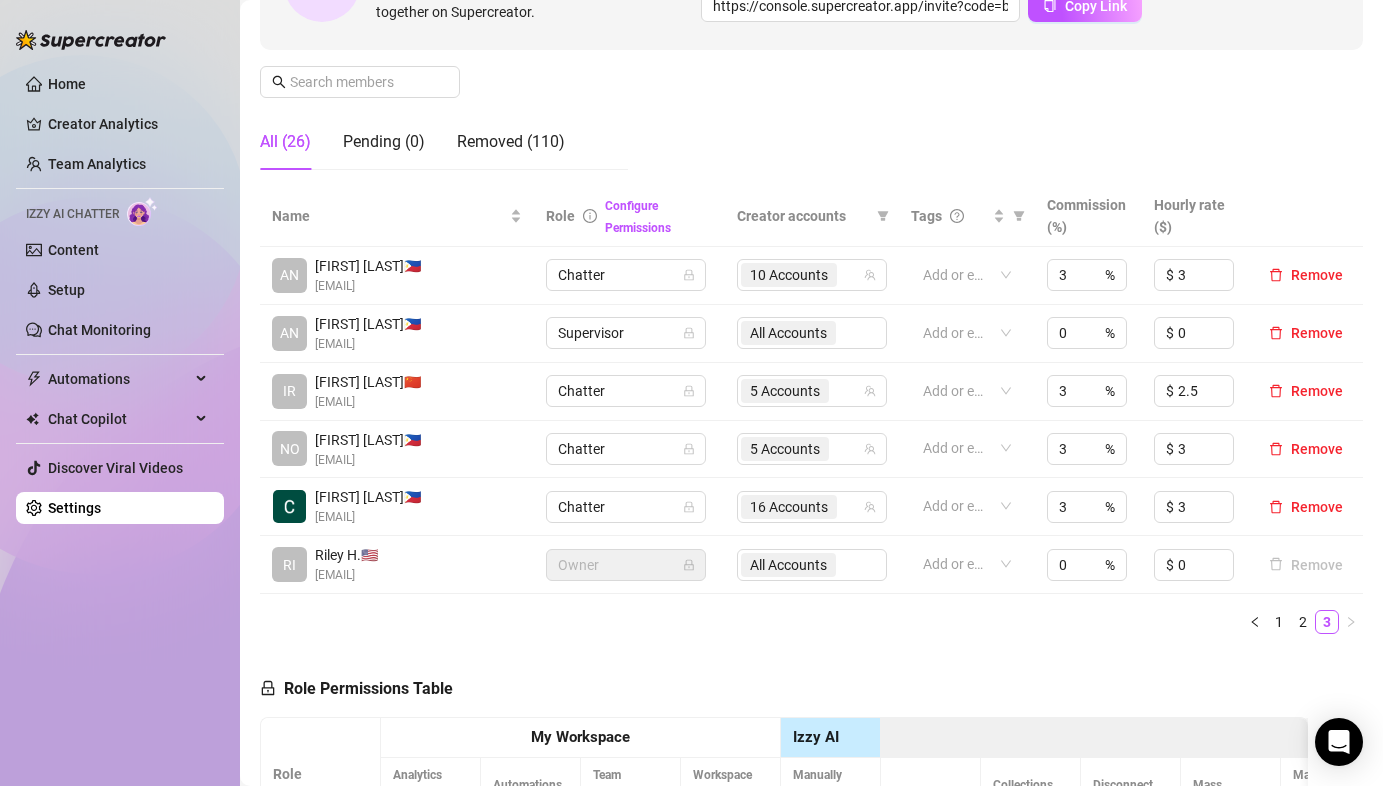 scroll, scrollTop: 263, scrollLeft: 0, axis: vertical 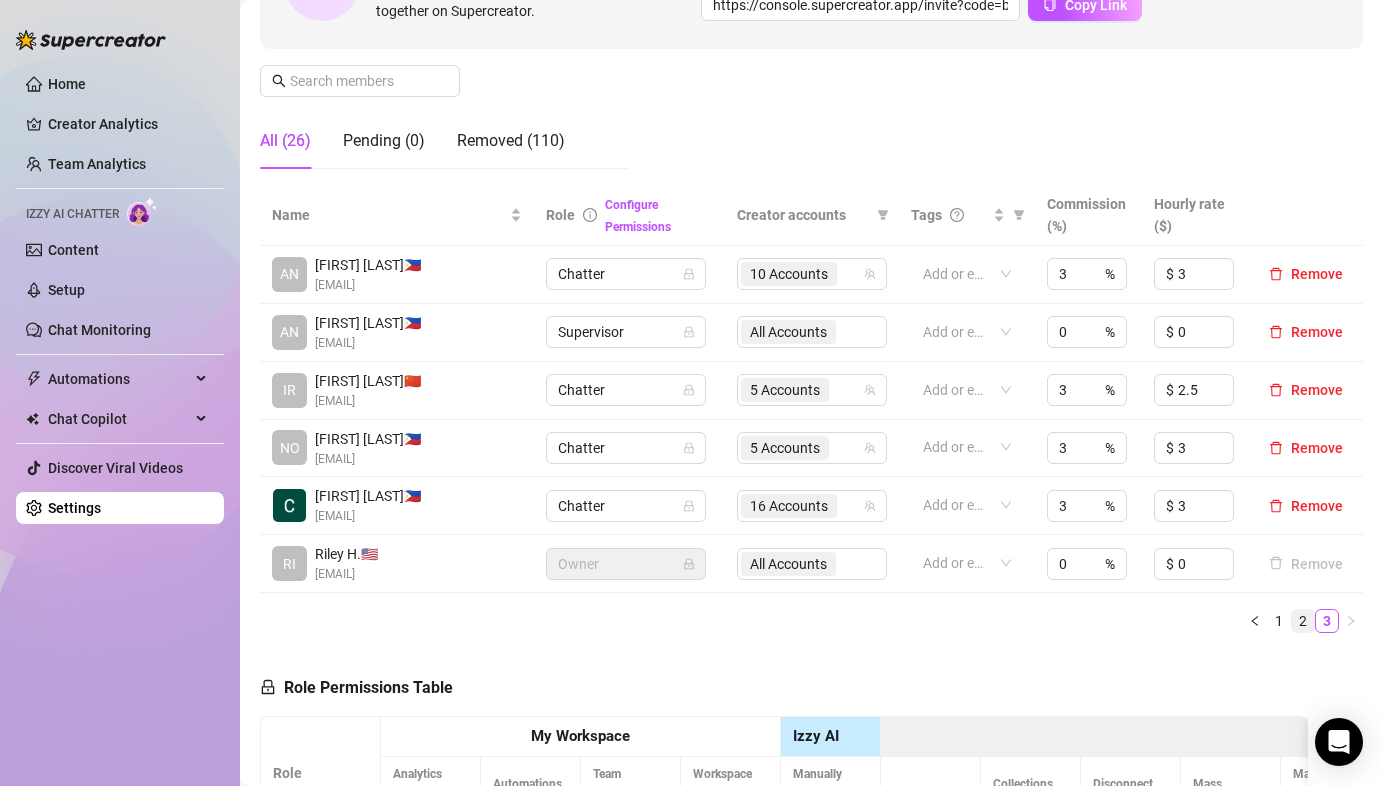 click on "2" at bounding box center (1303, 621) 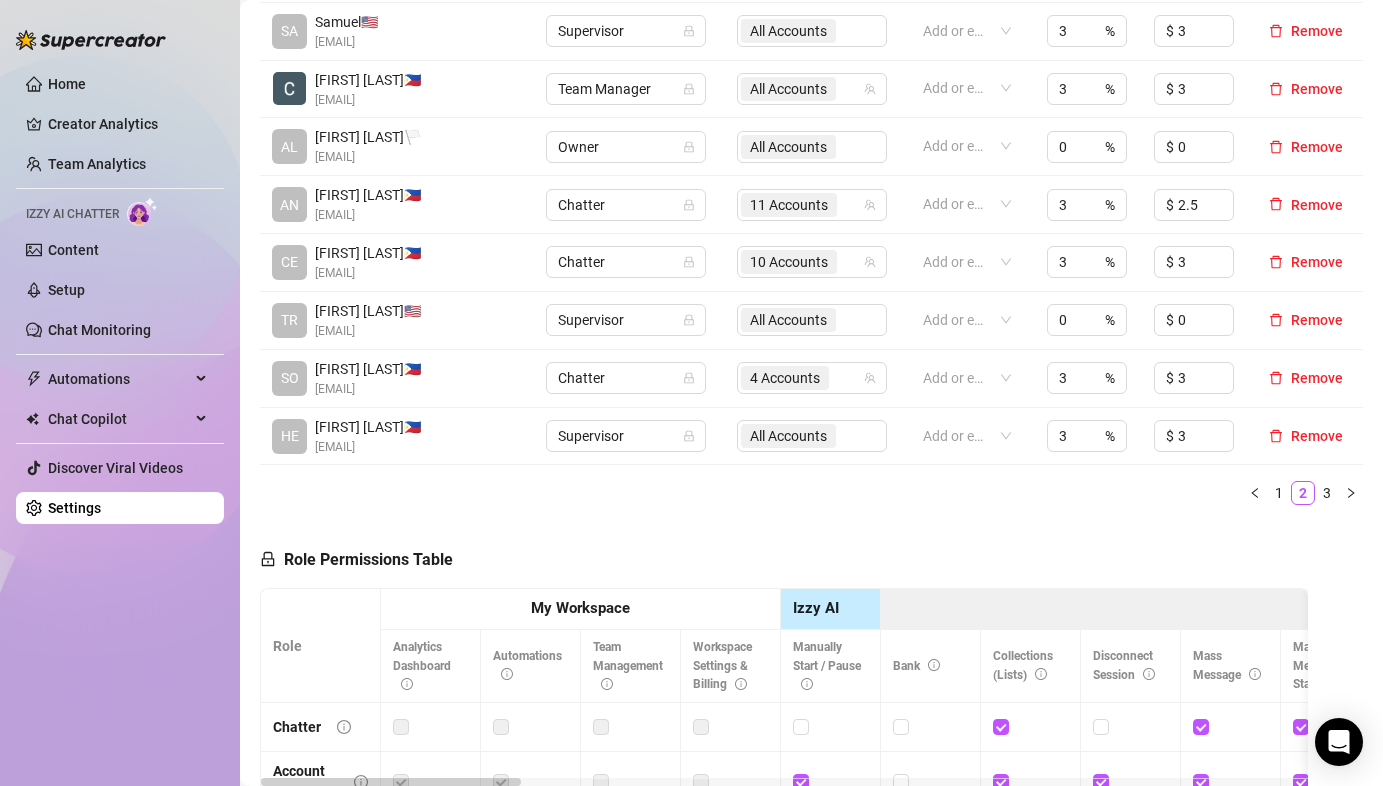 scroll, scrollTop: 625, scrollLeft: 0, axis: vertical 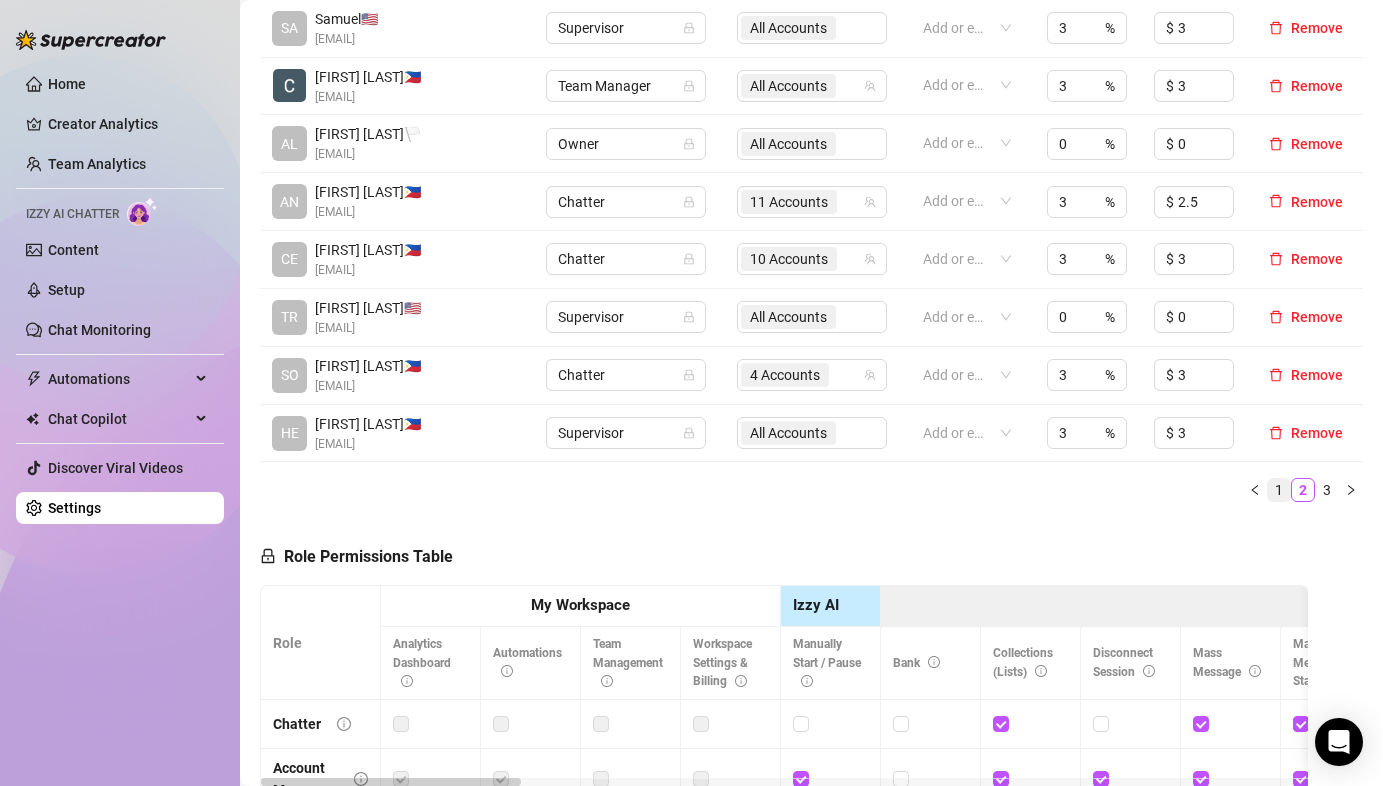 click on "1" at bounding box center [1279, 490] 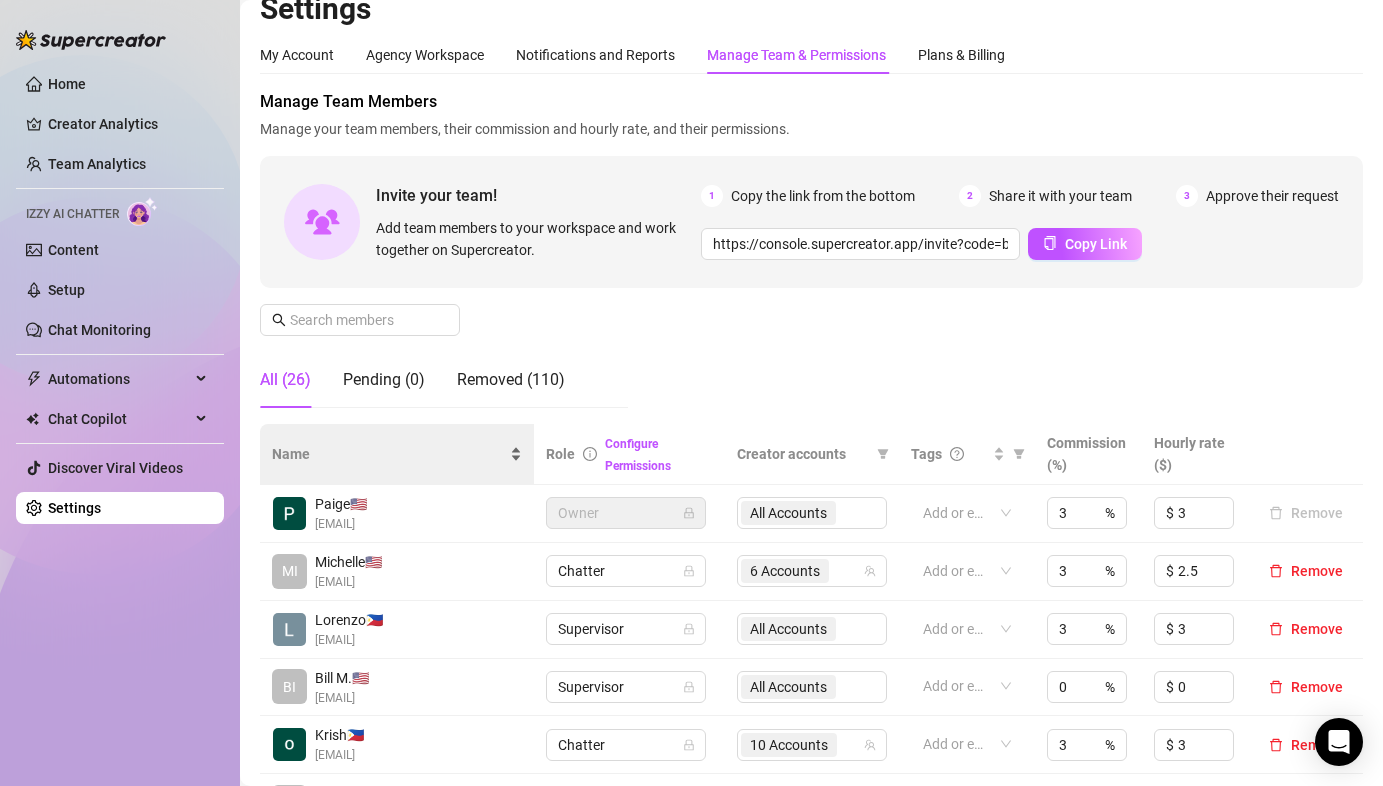 scroll, scrollTop: 25, scrollLeft: 0, axis: vertical 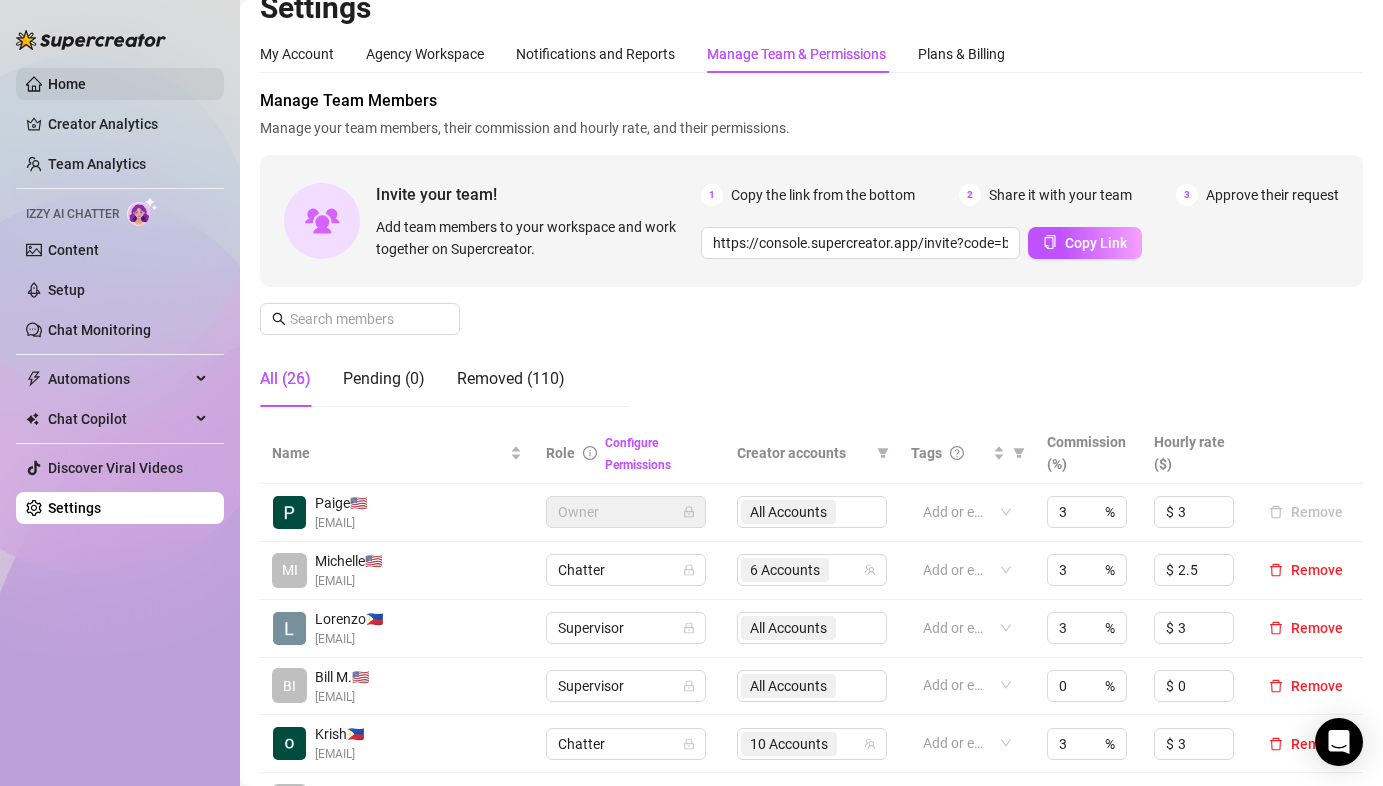 click on "Home" at bounding box center [67, 84] 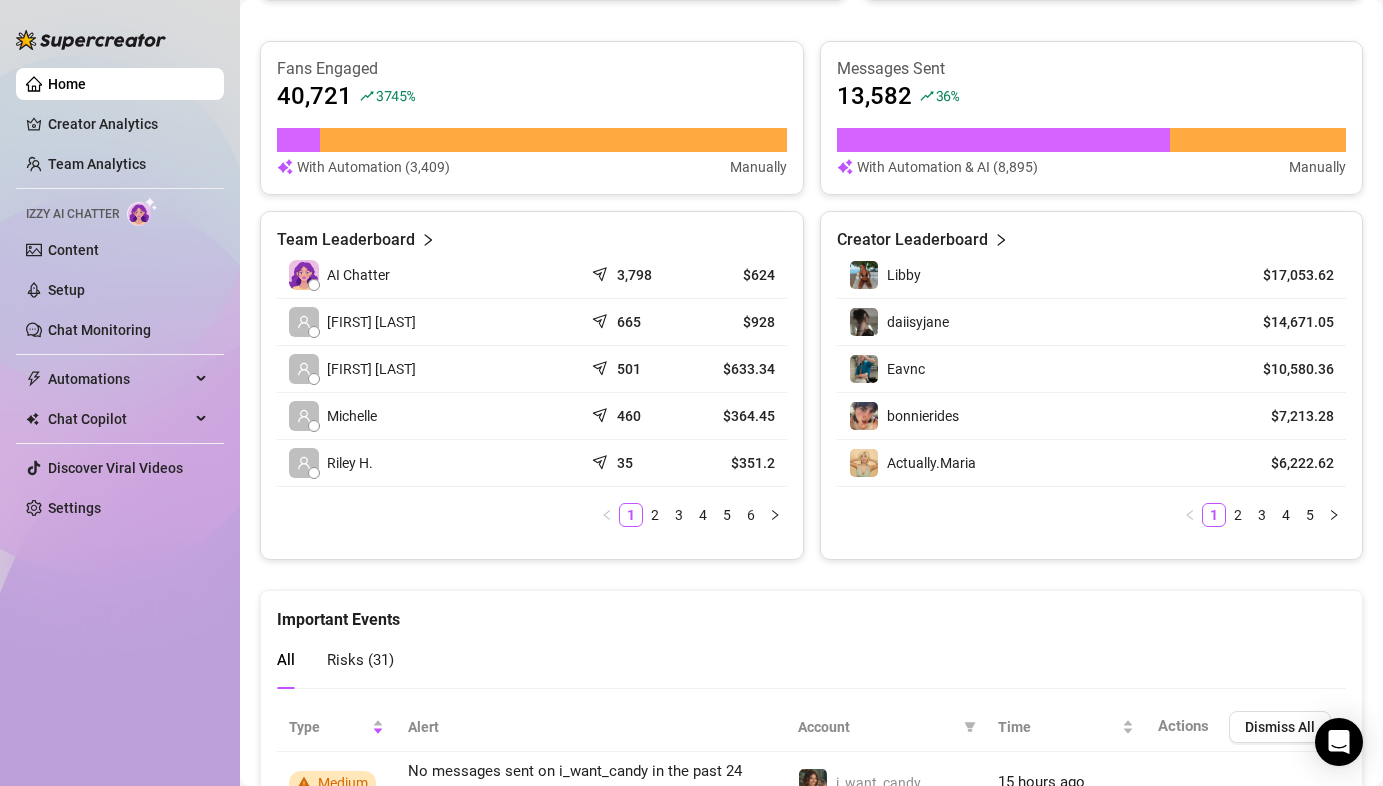 scroll, scrollTop: 838, scrollLeft: 0, axis: vertical 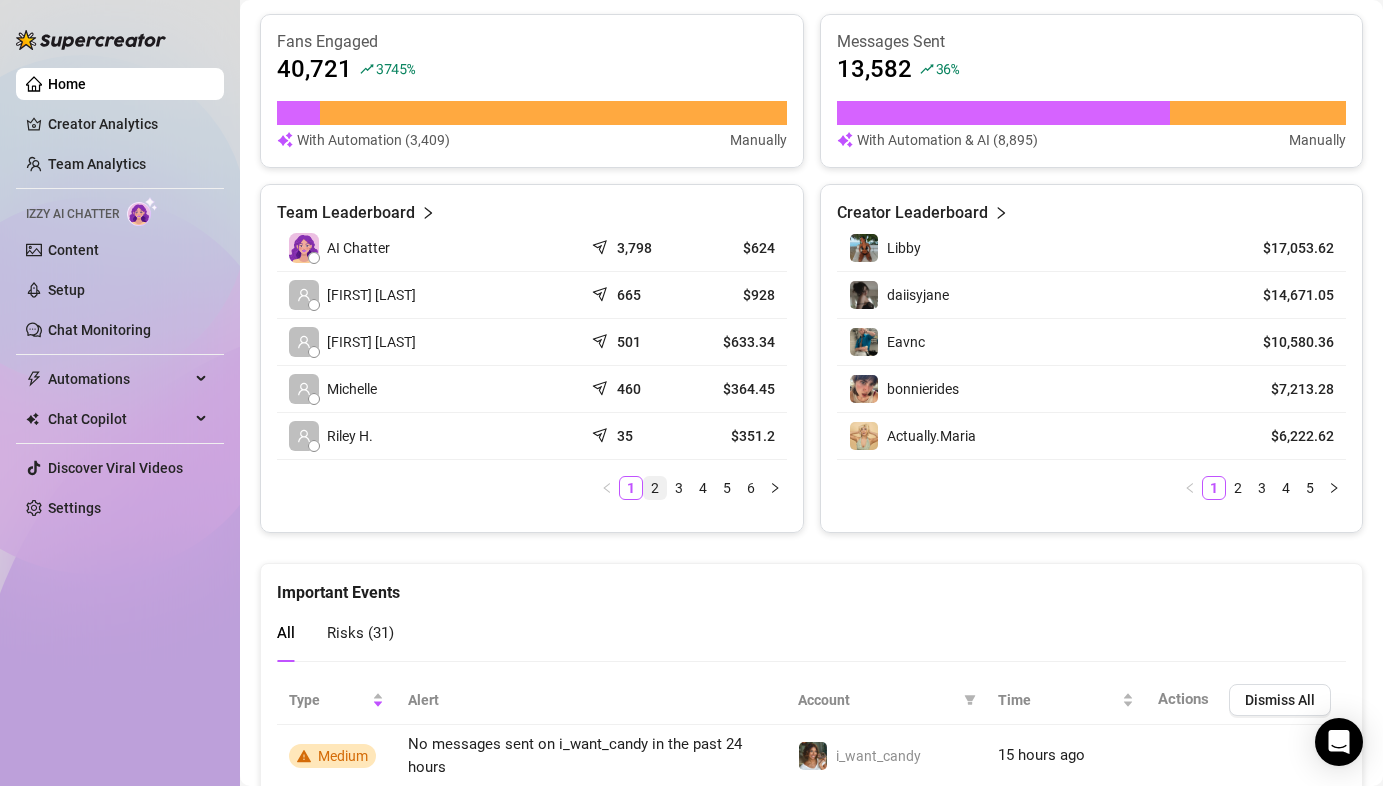 click on "2" at bounding box center [655, 488] 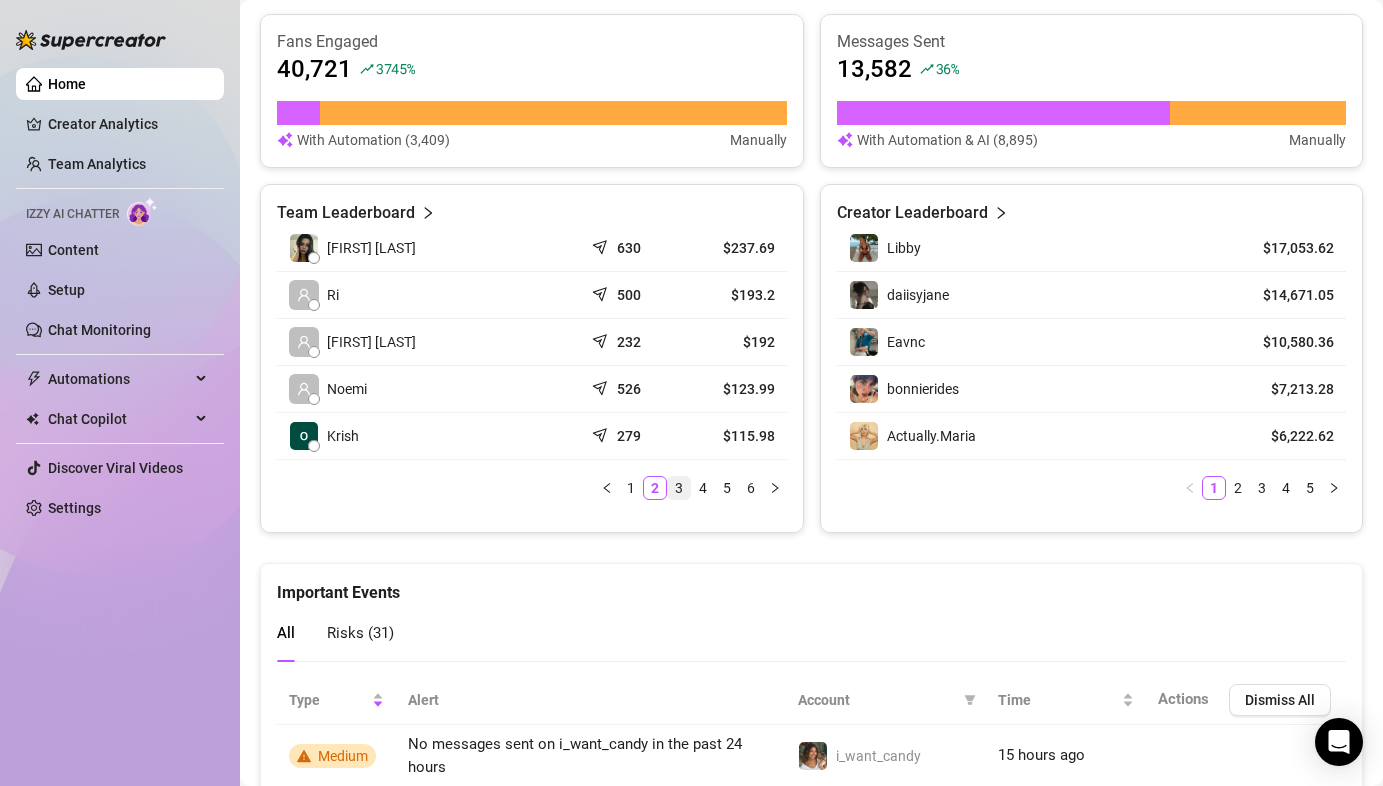 click on "3" at bounding box center (679, 488) 